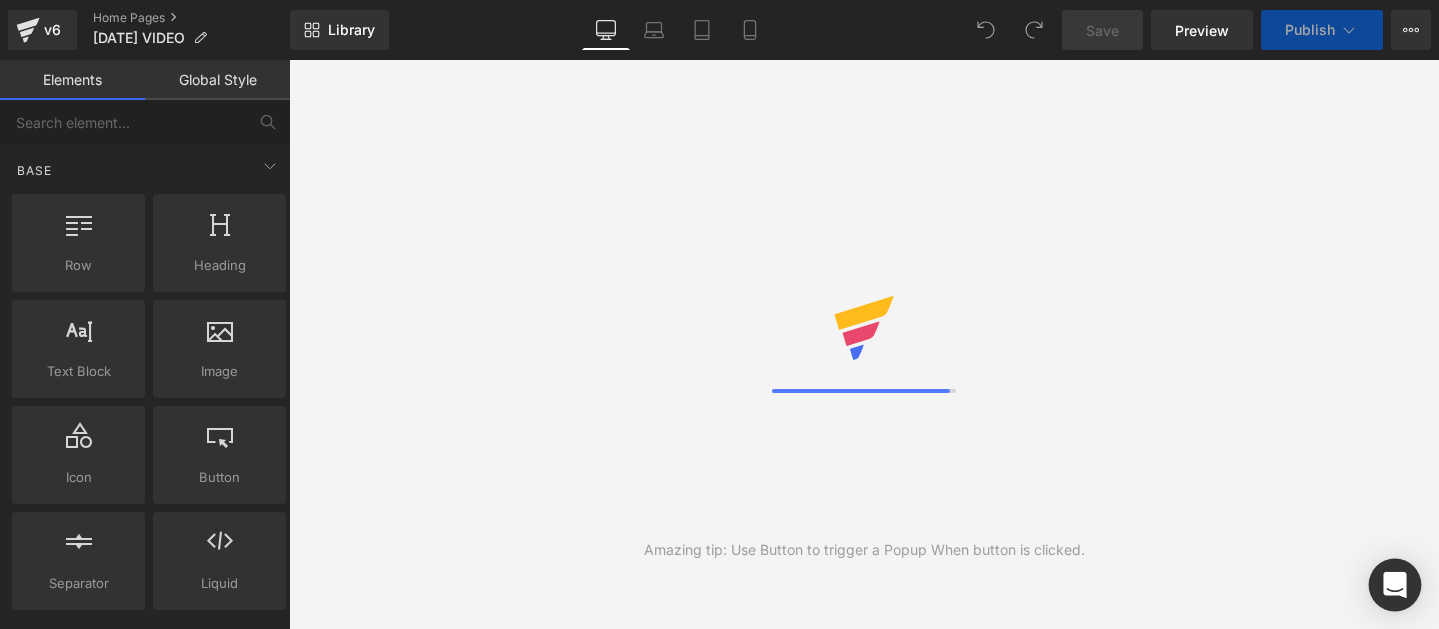 scroll, scrollTop: 0, scrollLeft: 0, axis: both 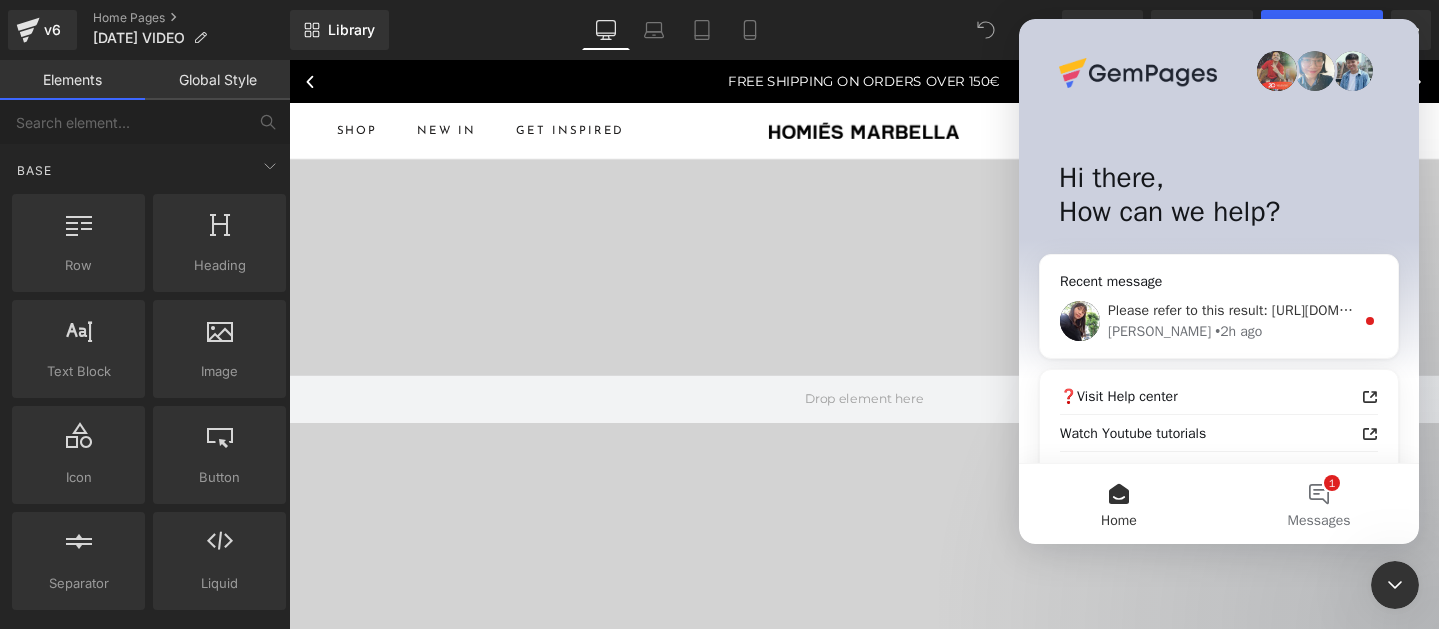 click on "Please refer to this result: https://streamable.com/gfrgny    You can access it through the following demo page links for your reference: Dup Editor:  https://app.gempages.net/editor?id=1752542082&type=template-index&page=index-1752542082&shop=homiesmarbella.myshopify.com, Dup Live: https://homiesmarbella.com/?_ab=0&key=1752543090893&view=gem-1752542082-template&live=true Please take a moment to review it and let me know if everything looks good on your end.  If it works, you can use this page to replace your original page." at bounding box center [2216, 310] 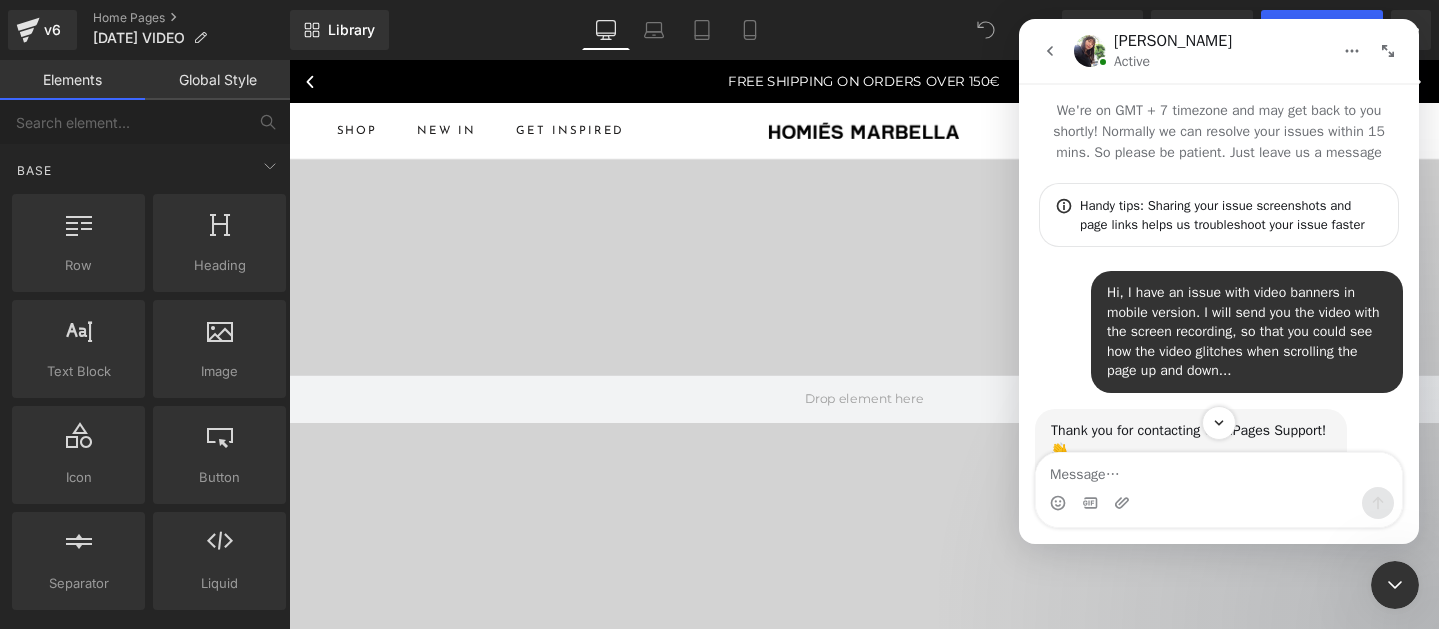 scroll, scrollTop: 3, scrollLeft: 0, axis: vertical 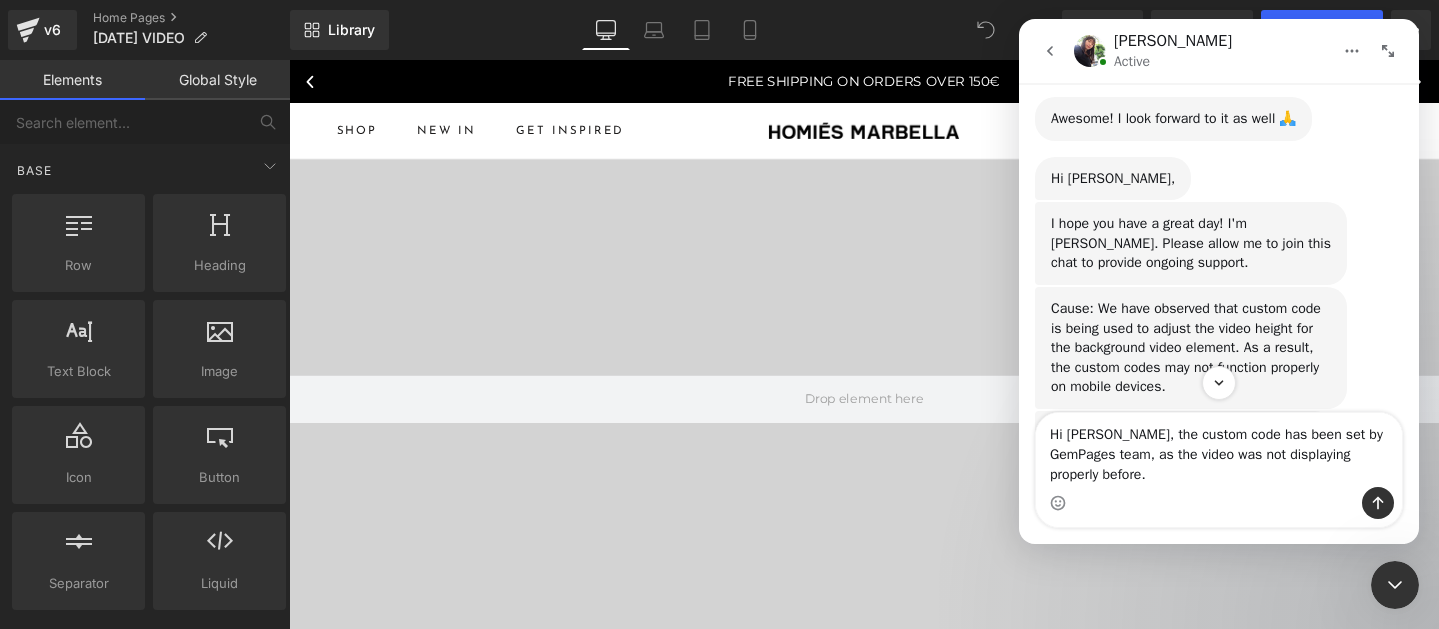 click on "Hi Tina, the custom code has been set by GemPages team, as the video was not displaying properly before." at bounding box center [1219, 450] 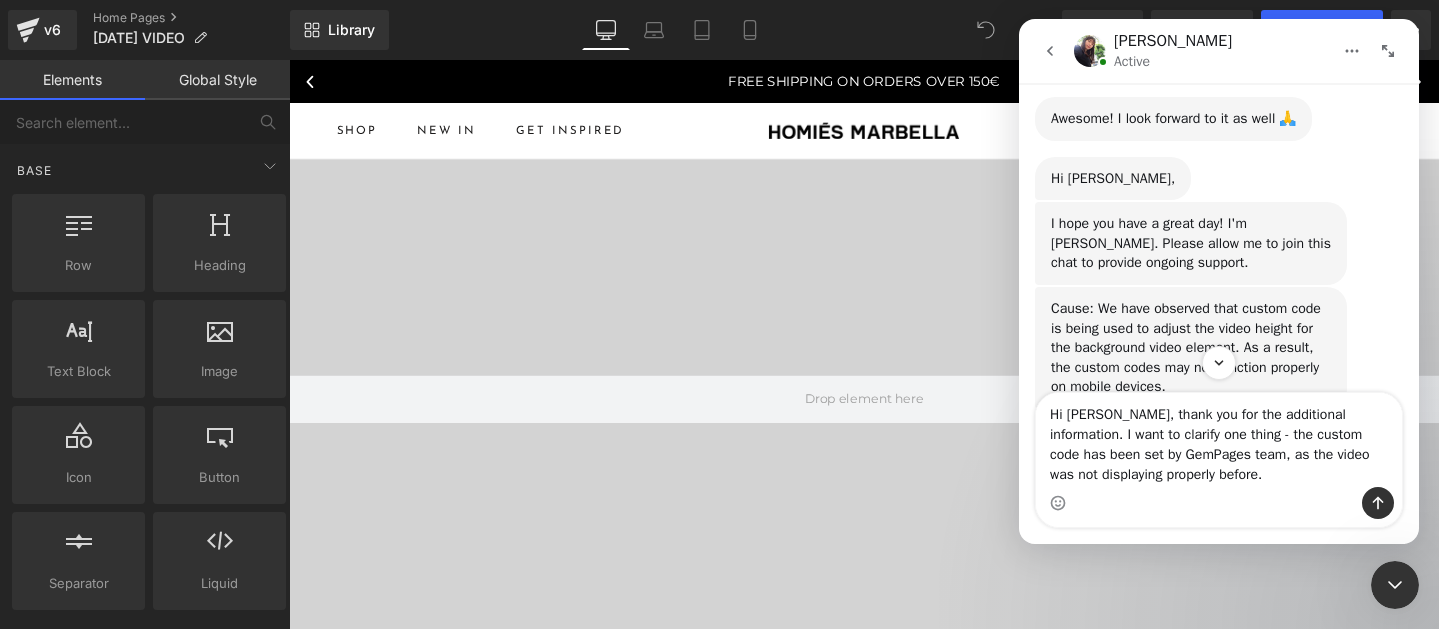 click on "Hi Tina, thank you for the additional information. I want to clarify one thing - the custom code has been set by GemPages team, as the video was not displaying properly before." at bounding box center (1219, 440) 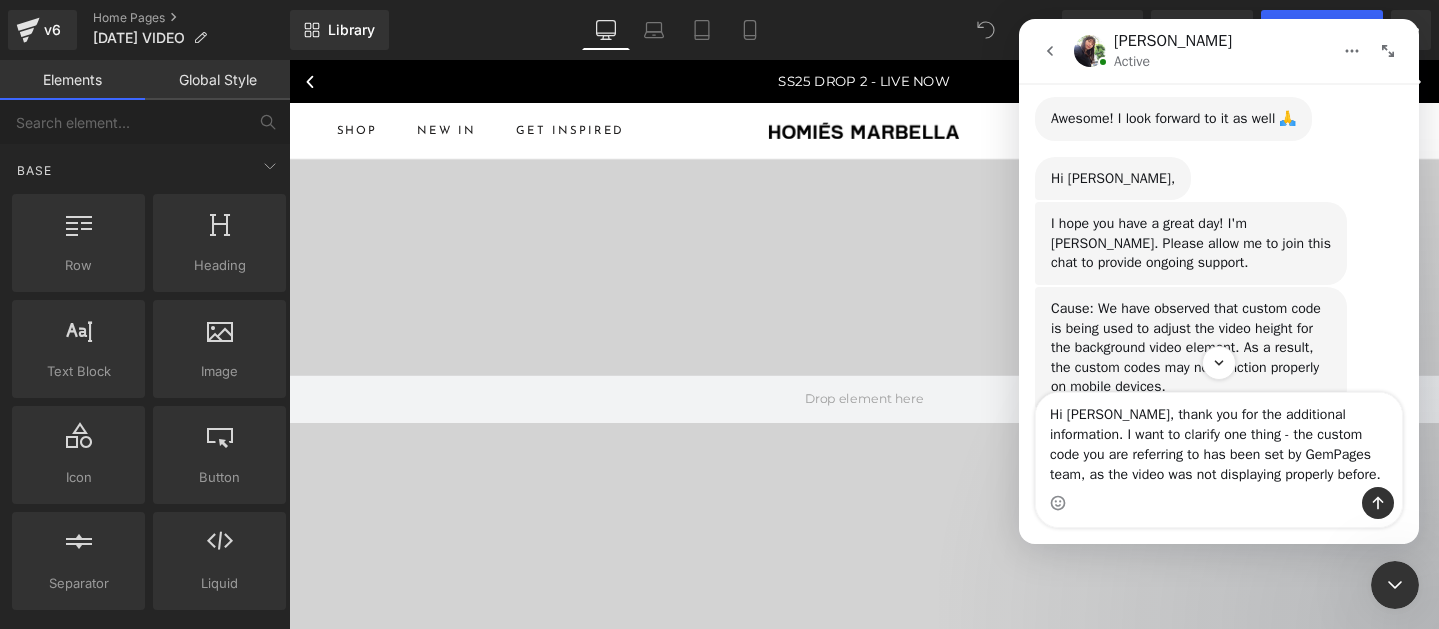 click on "Hi Tina, thank you for the additional information. I want to clarify one thing - the custom code you are referring to has been set by GemPages team, as the video was not displaying properly before." at bounding box center [1219, 440] 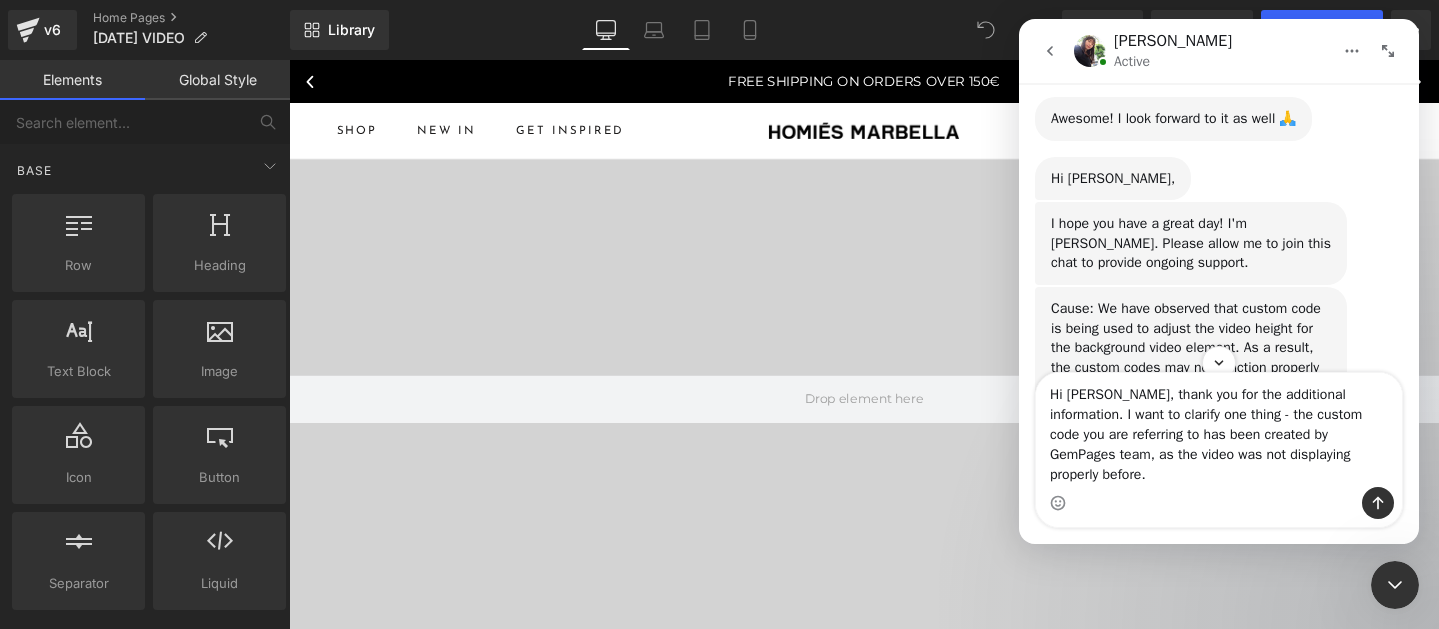 click on "Hi Tina, thank you for the additional information. I want to clarify one thing - the custom code you are referring to has been created by GemPages team, as the video was not displaying properly before." at bounding box center (1219, 430) 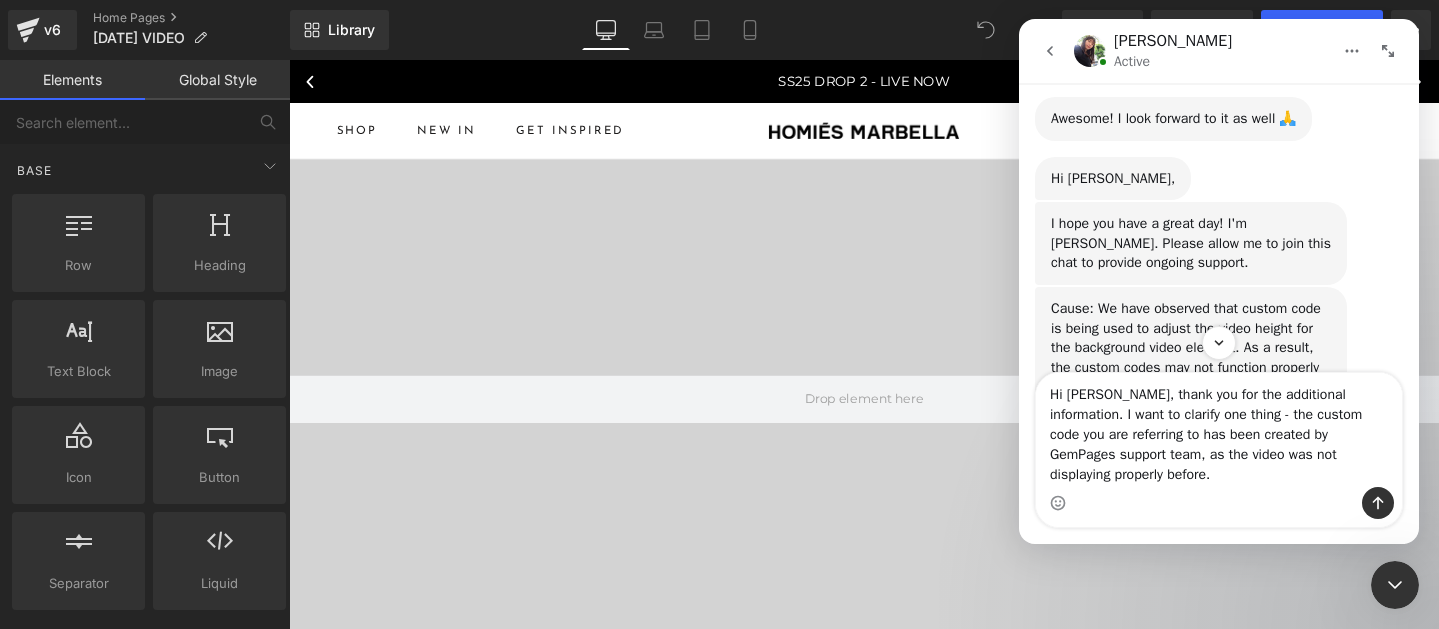 click on "Hi Tina, thank you for the additional information. I want to clarify one thing - the custom code you are referring to has been created by GemPages support team, as the video was not displaying properly before." at bounding box center (1219, 430) 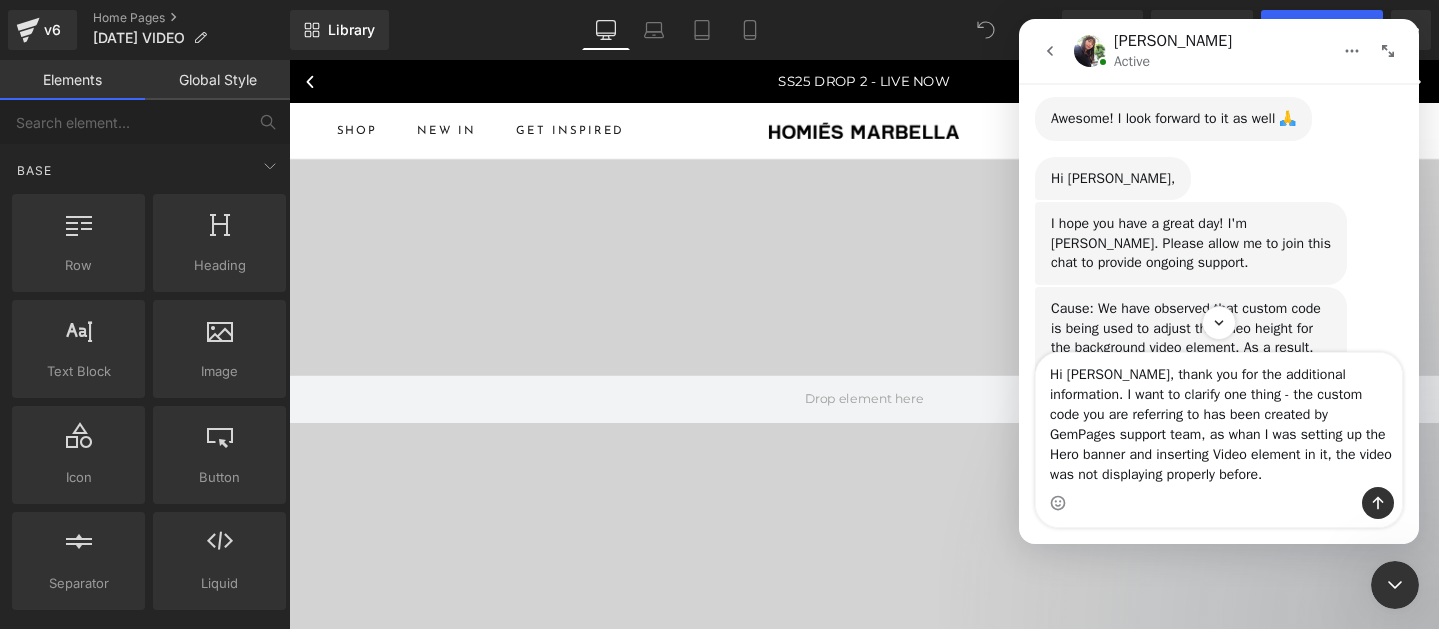 click on "Hi Tina, thank you for the additional information. I want to clarify one thing - the custom code you are referring to has been created by GemPages support team, as whan I was setting up the Hero banner and inserting Video element in it, the video was not displaying properly before." at bounding box center [1219, 420] 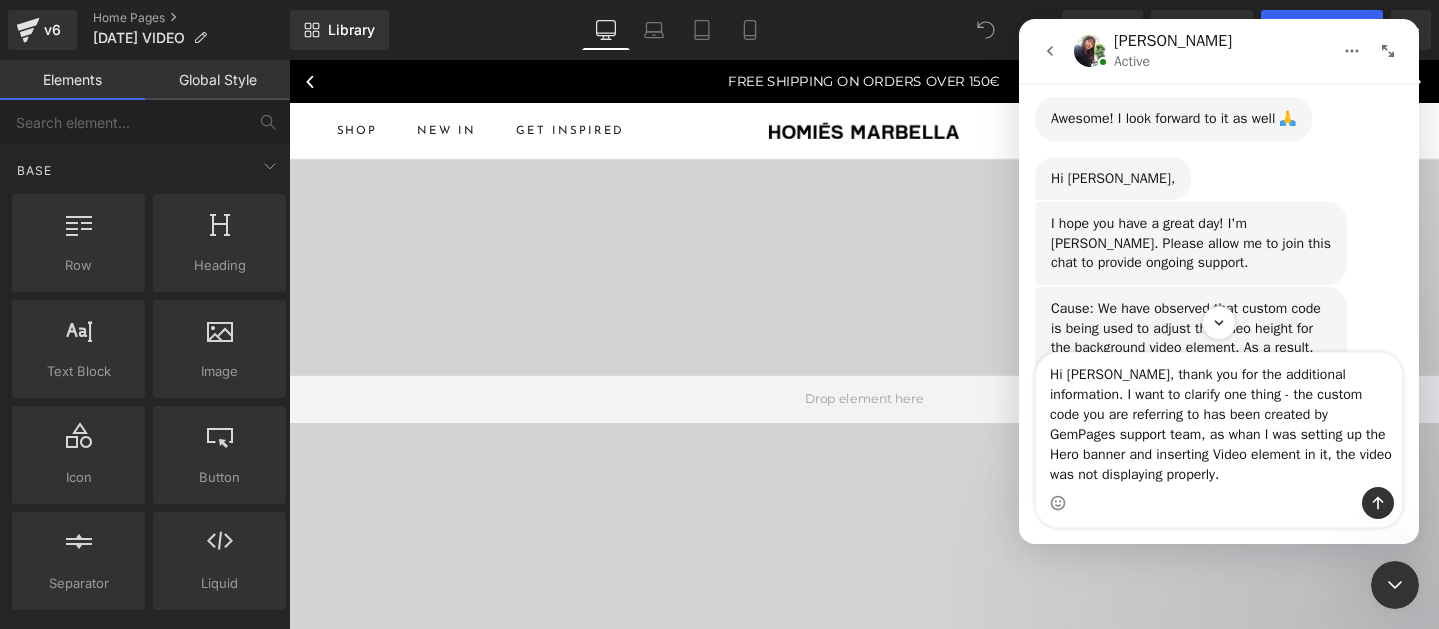 click on "Hi Tina, thank you for the additional information. I want to clarify one thing - the custom code you are referring to has been created by GemPages support team, as whan I was setting up the Hero banner and inserting Video element in it, the video was not displaying properly." at bounding box center [1219, 420] 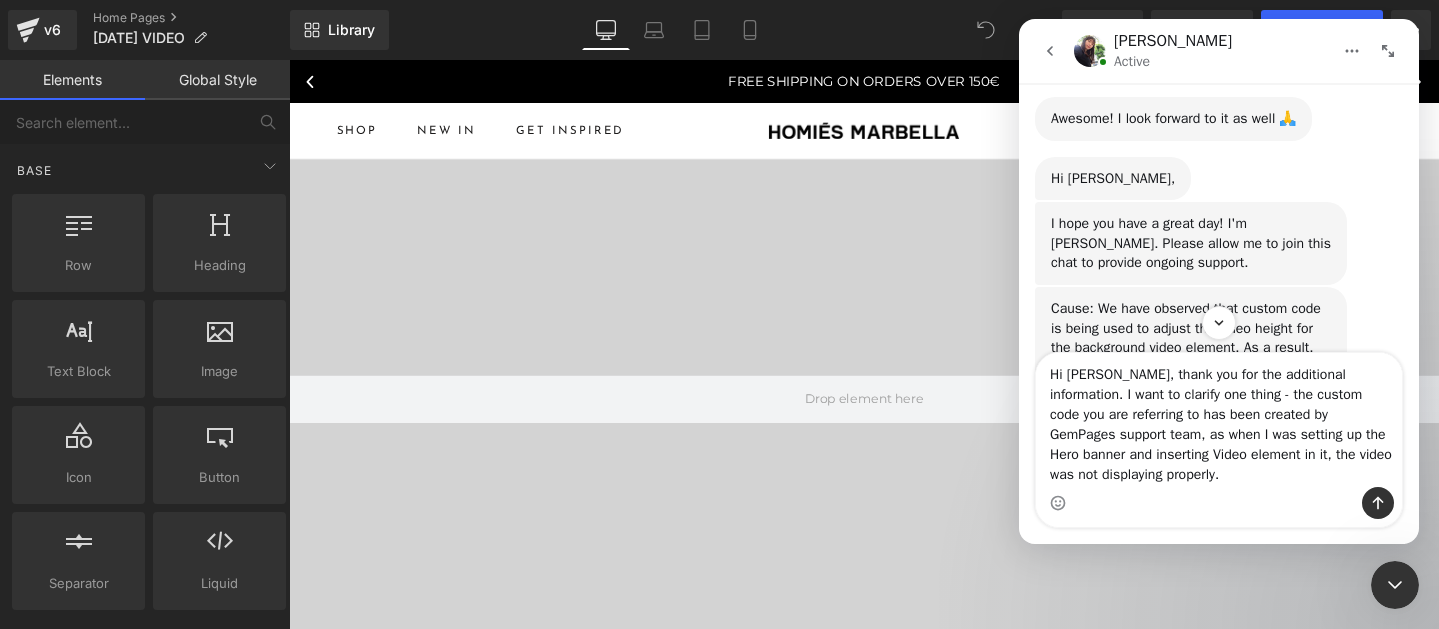 click on "Hi Tina, thank you for the additional information. I want to clarify one thing - the custom code you are referring to has been created by GemPages support team, as when I was setting up the Hero banner and inserting Video element in it, the video was not displaying properly." at bounding box center (1219, 420) 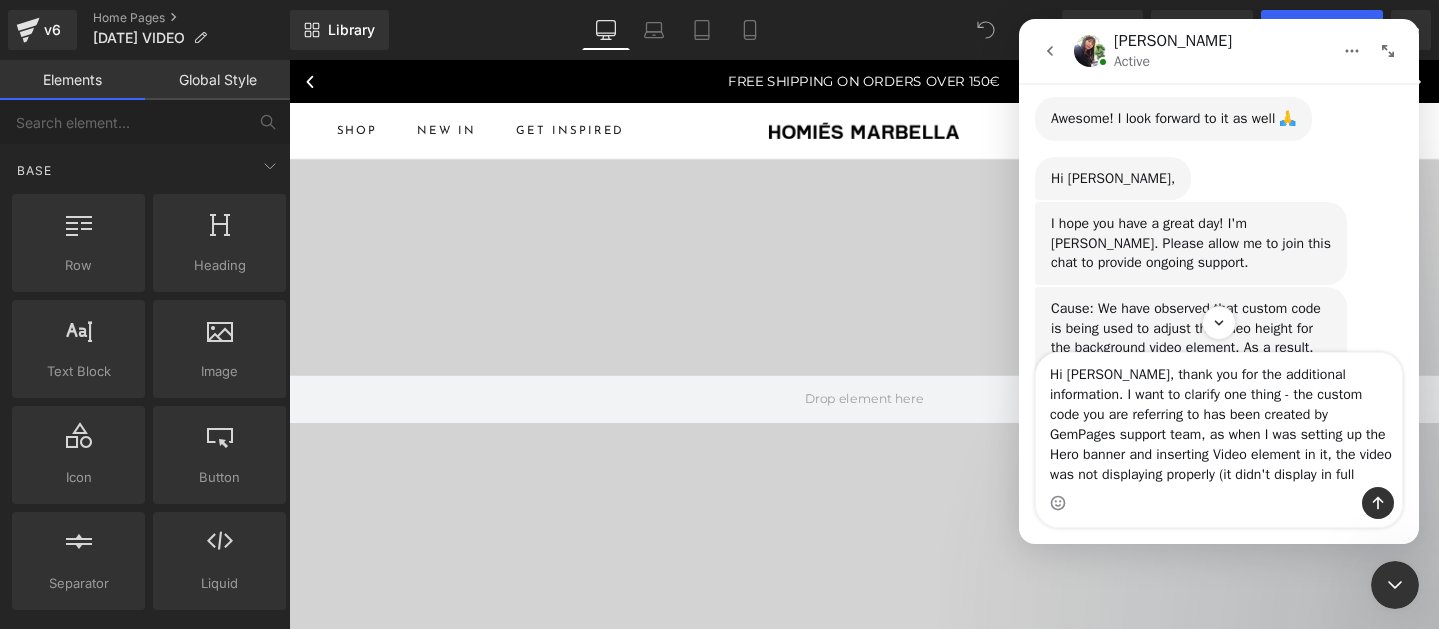 type on "Hi [PERSON_NAME], thank you for the additional information. I want to clarify one thing - the custom code you are referring to has been created by GemPages support team, as when I was setting up the Hero banner and inserting Video element in it, the video was not displaying properly (it didn't display in full." 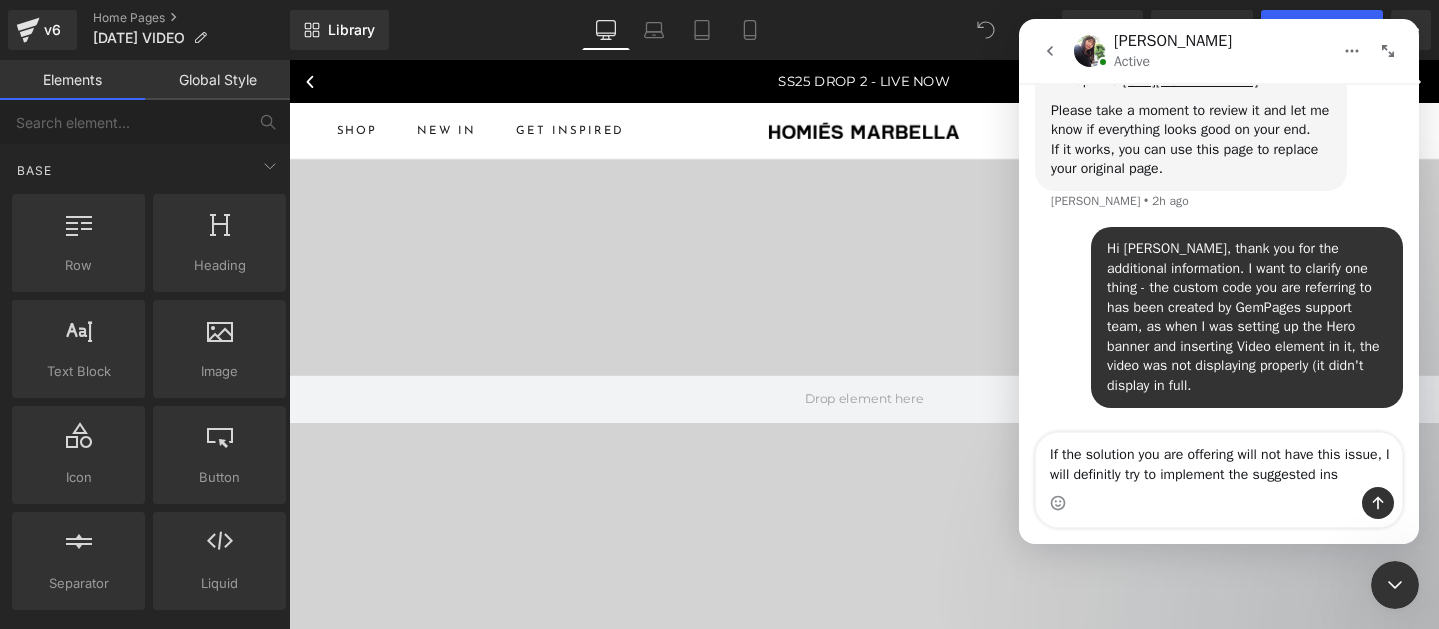 scroll, scrollTop: 2780, scrollLeft: 0, axis: vertical 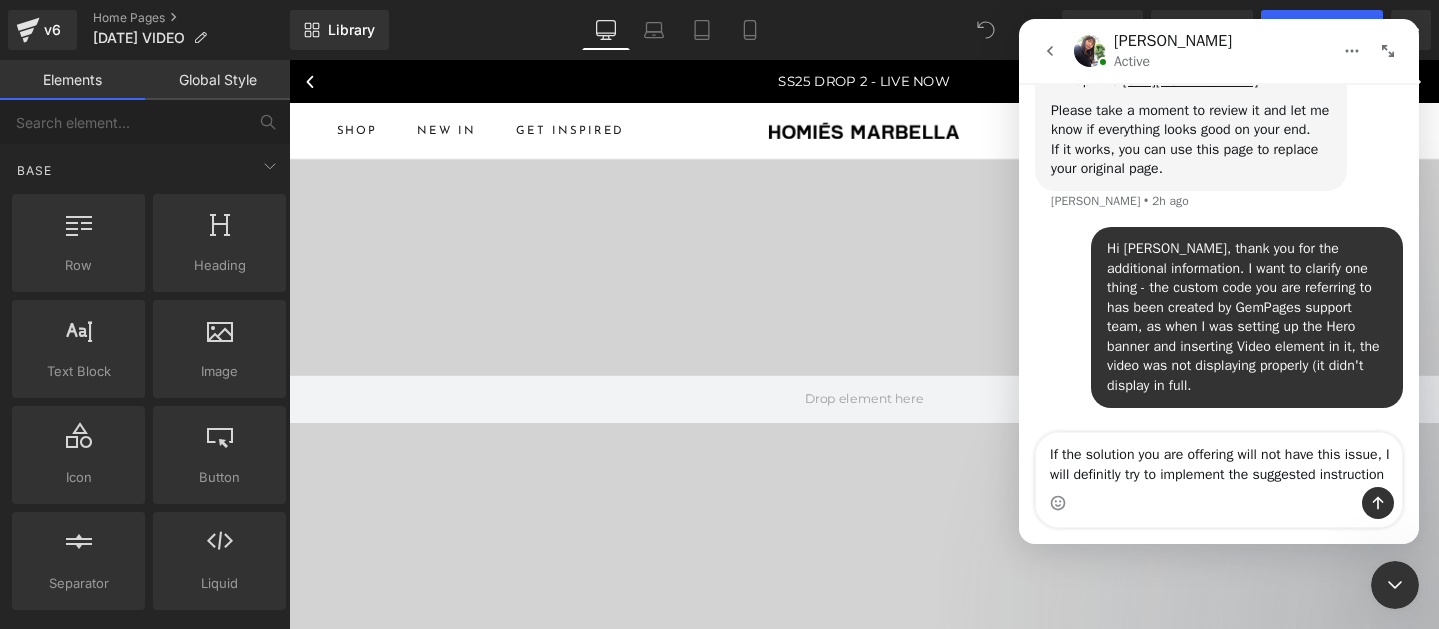 type on "If the solution you are offering will not have this issue, I will definitly try to implement the suggested instructions" 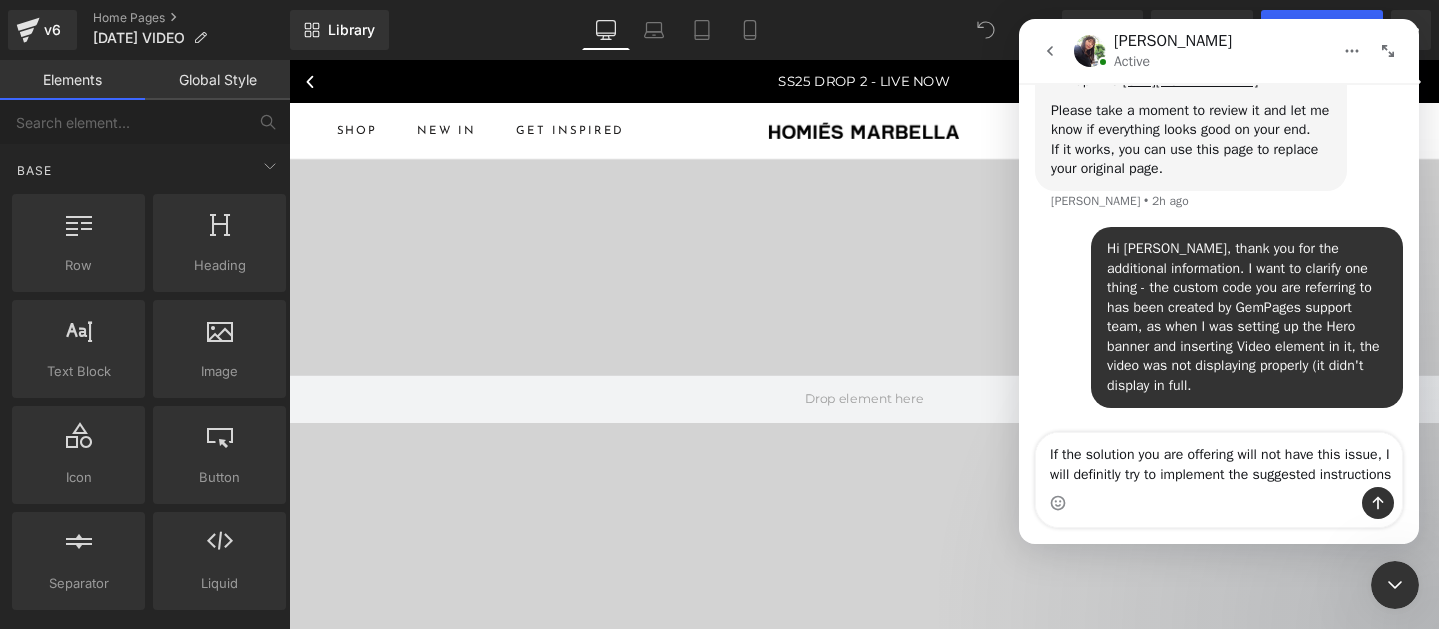 type 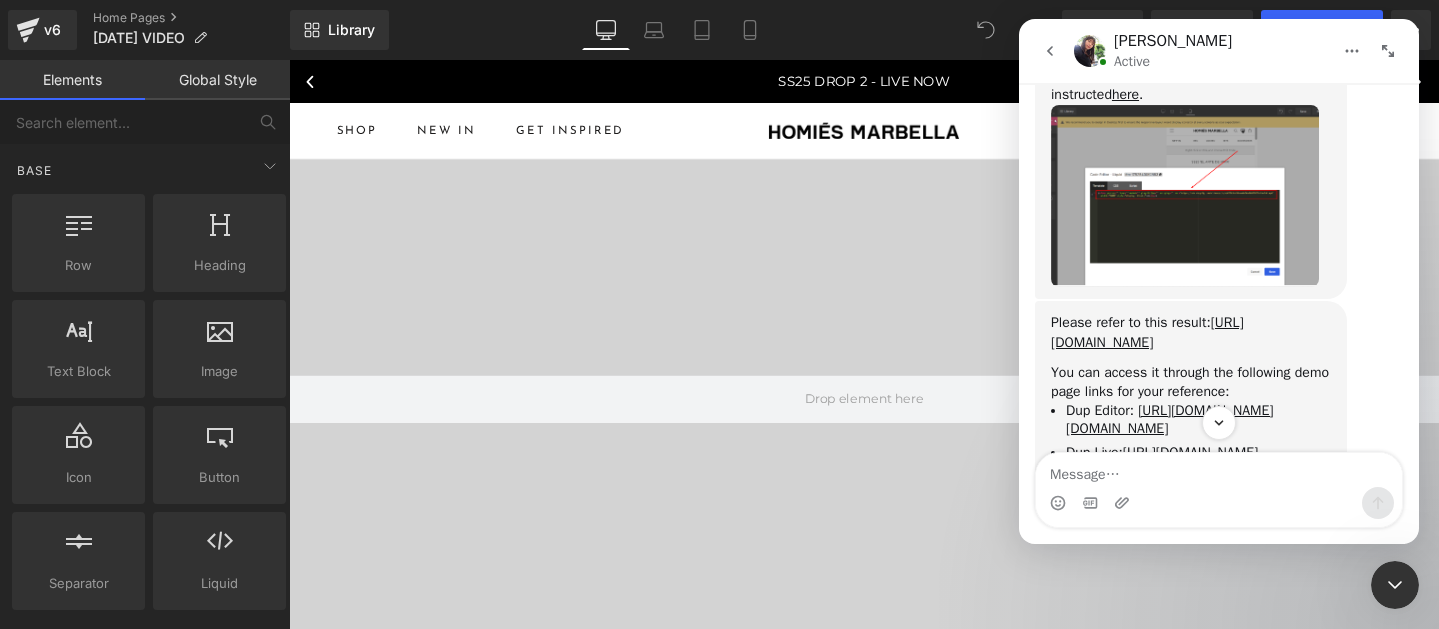 scroll, scrollTop: 2238, scrollLeft: 0, axis: vertical 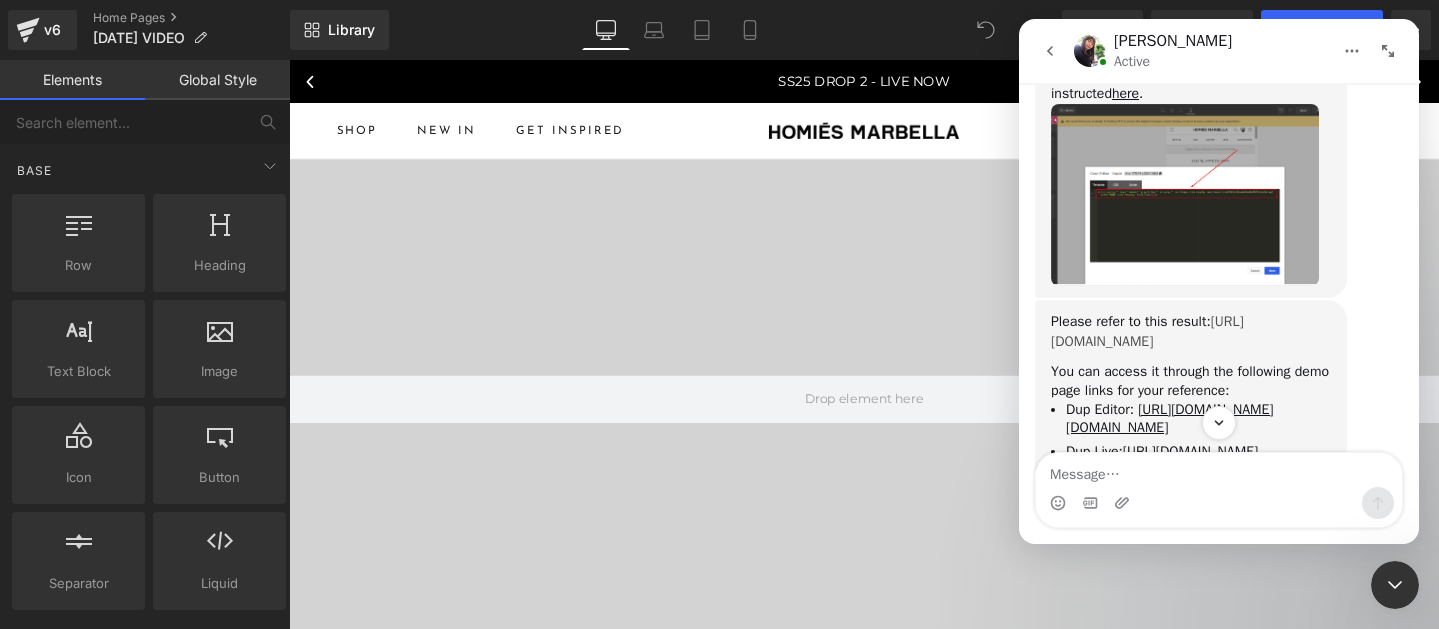 click on "[URL][DOMAIN_NAME]" at bounding box center [1147, 331] 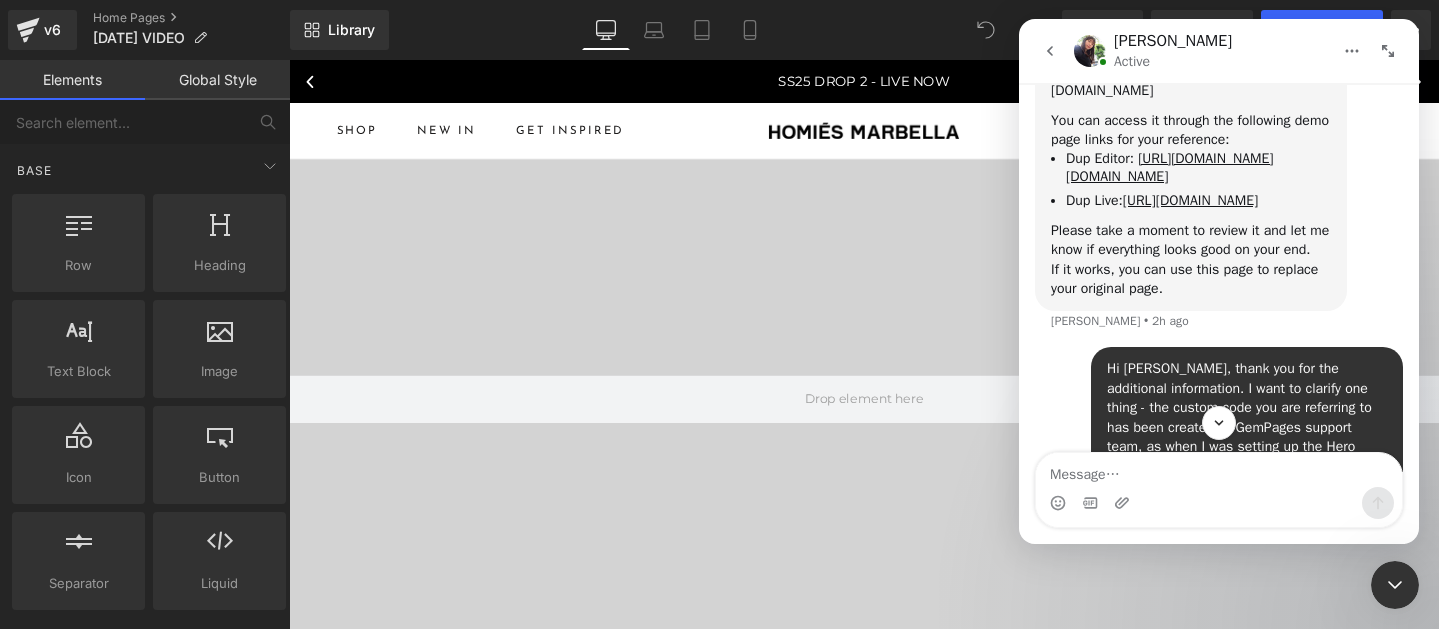 scroll, scrollTop: 2487, scrollLeft: 0, axis: vertical 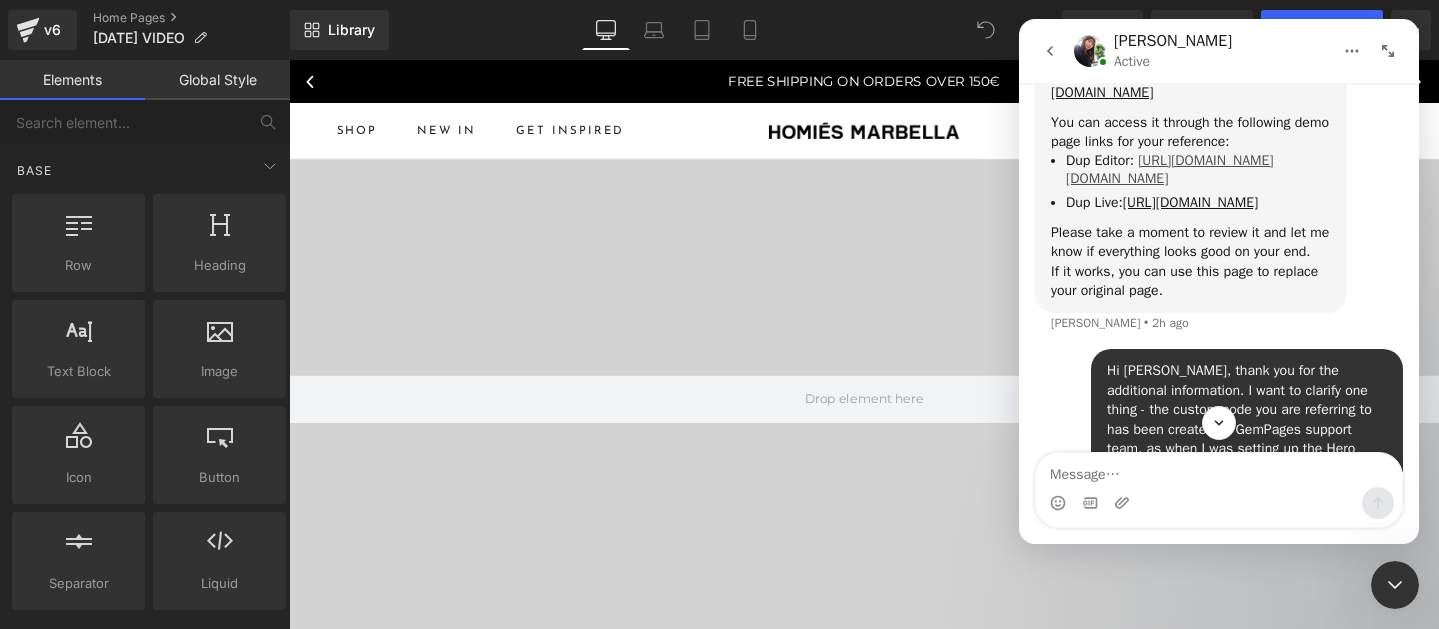 click on "[URL][DOMAIN_NAME][DOMAIN_NAME]" at bounding box center [1170, 170] 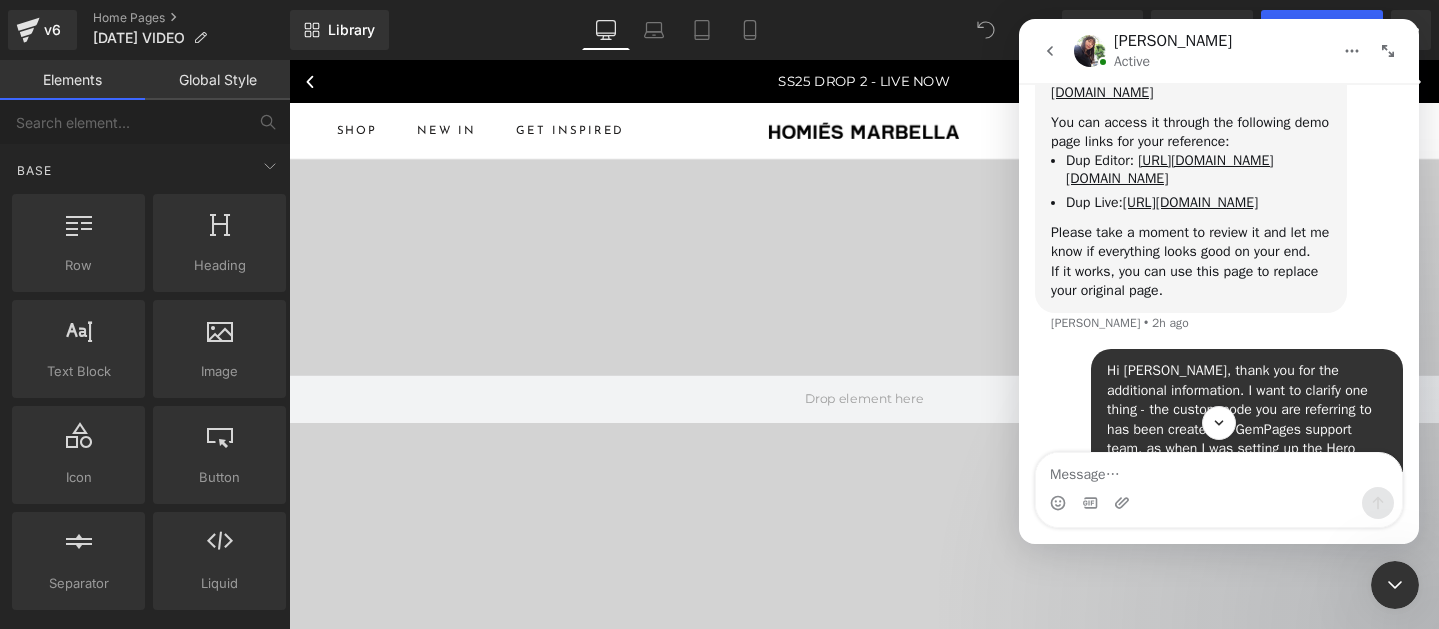 click at bounding box center [719, 284] 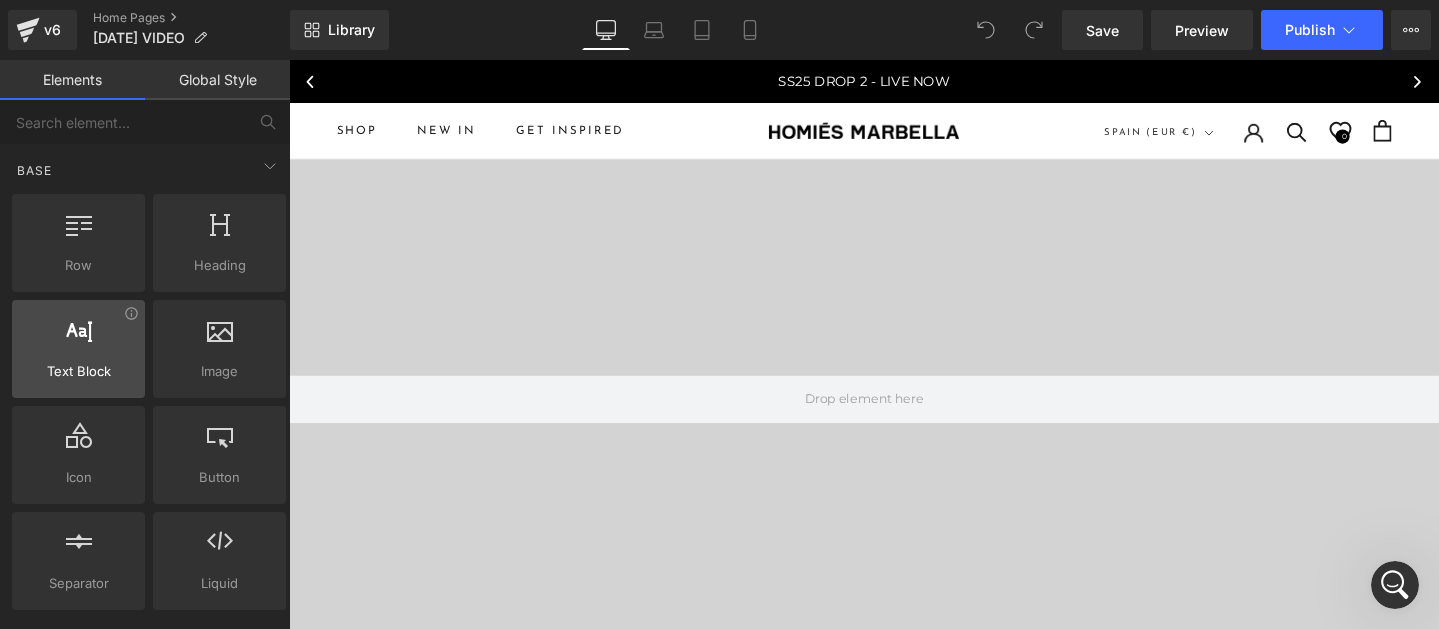 scroll, scrollTop: 0, scrollLeft: 0, axis: both 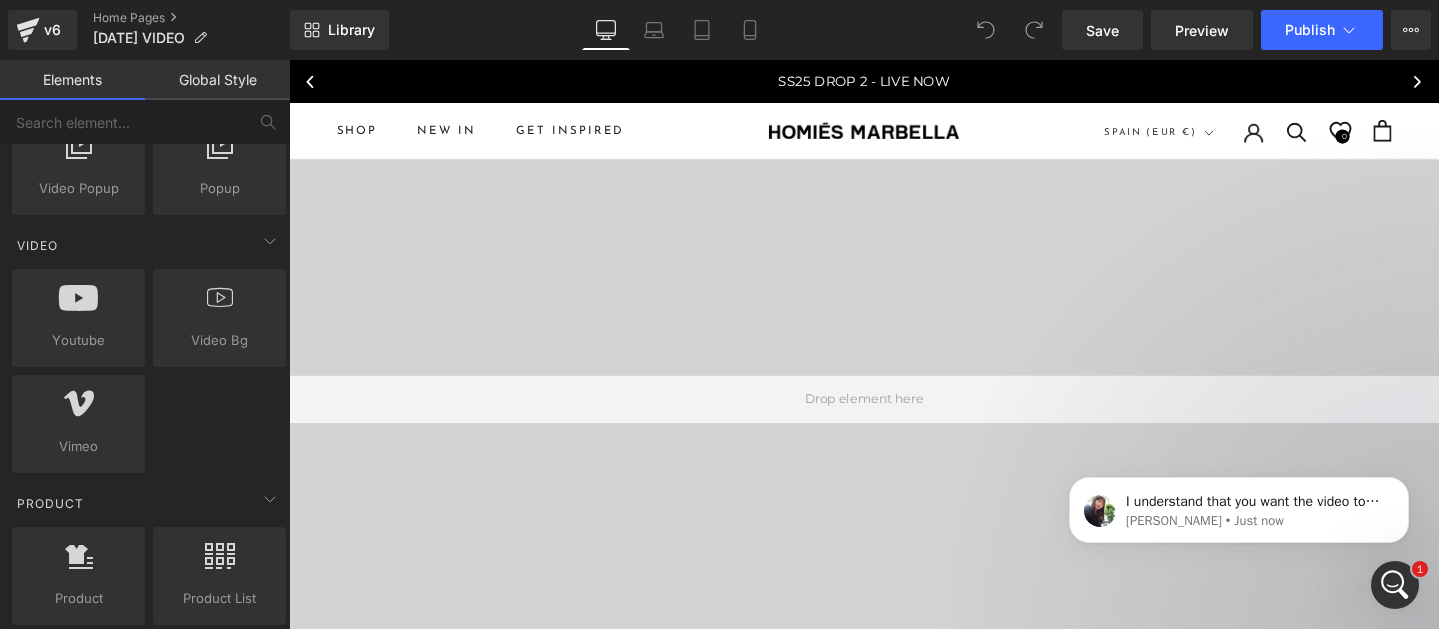 click 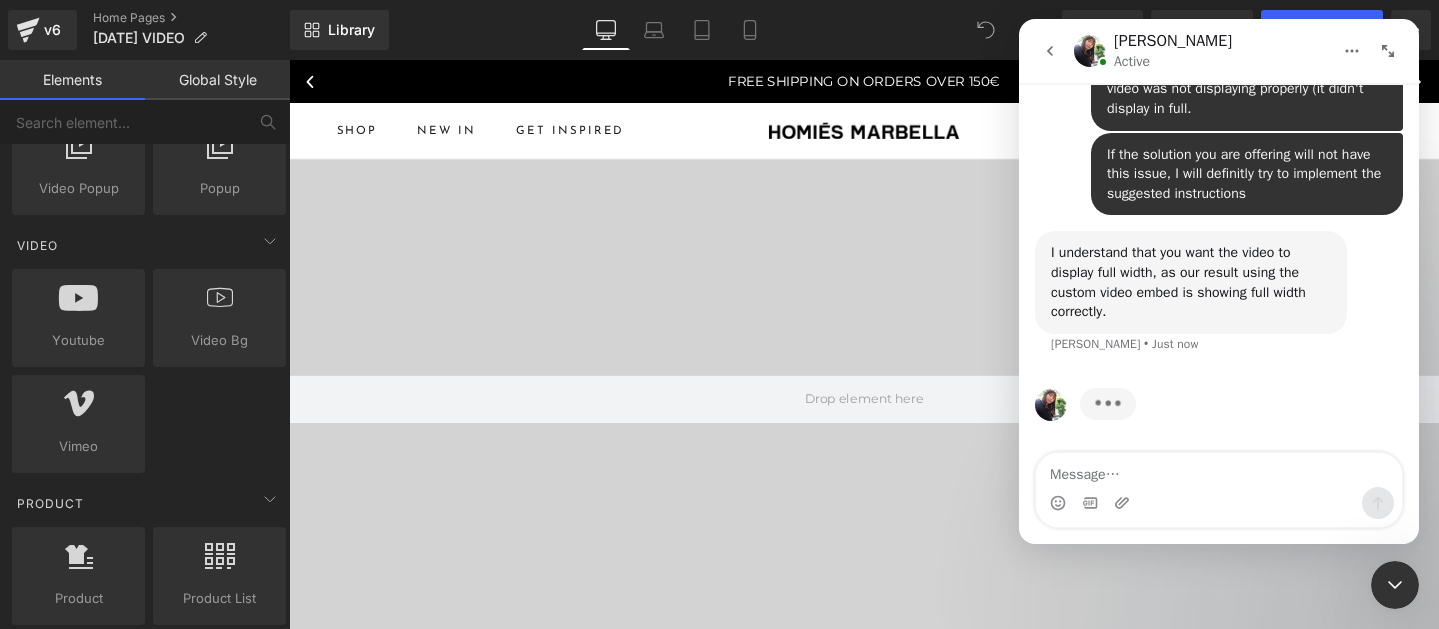 scroll, scrollTop: 3020, scrollLeft: 0, axis: vertical 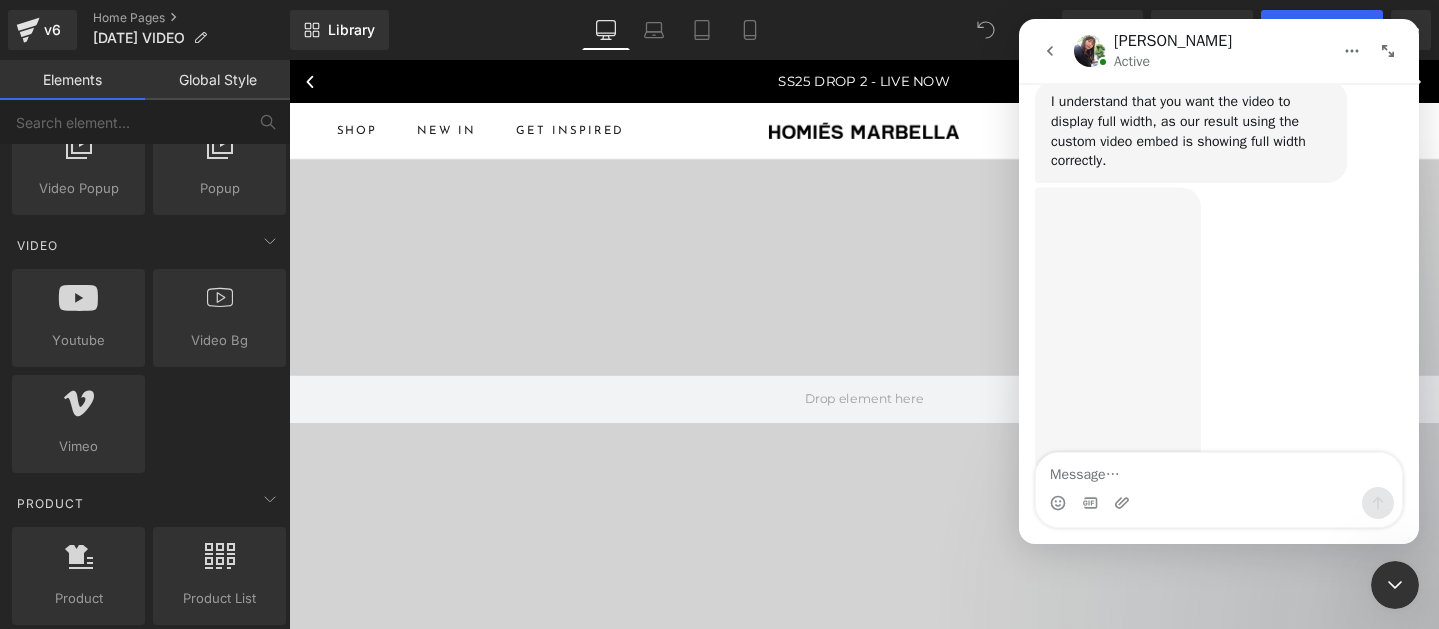 click at bounding box center [1219, 470] 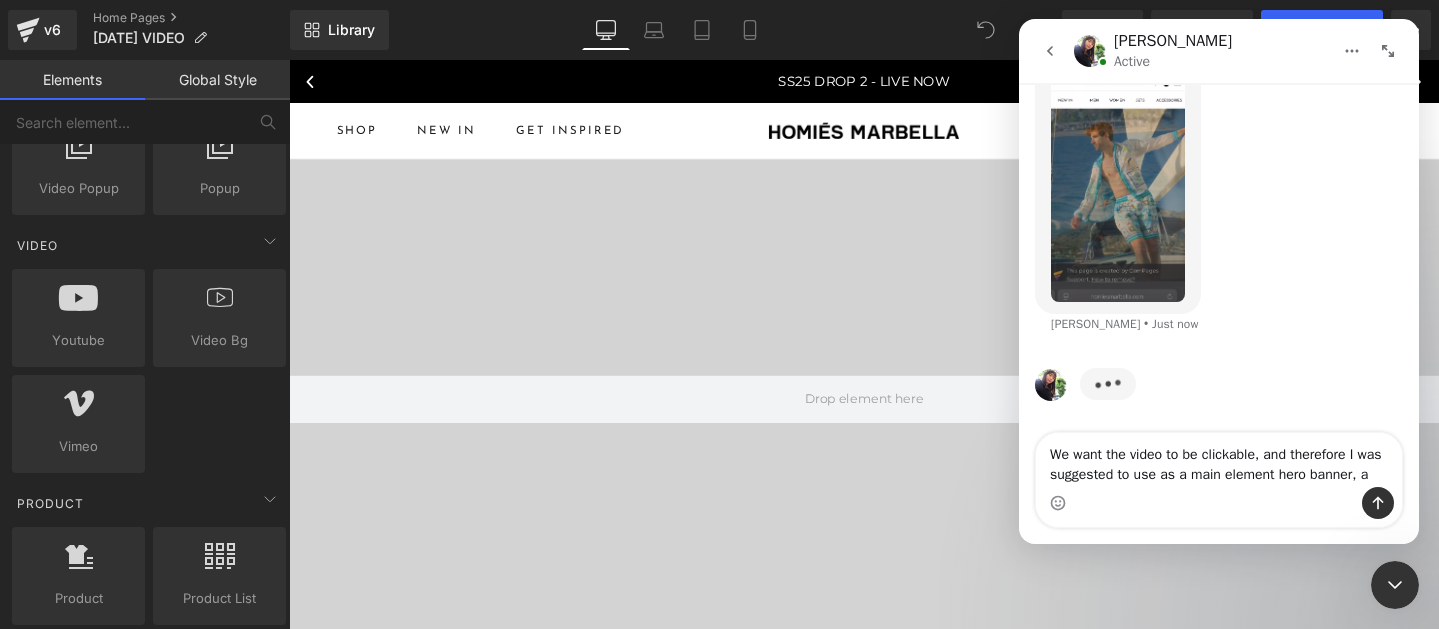 scroll, scrollTop: 3354, scrollLeft: 0, axis: vertical 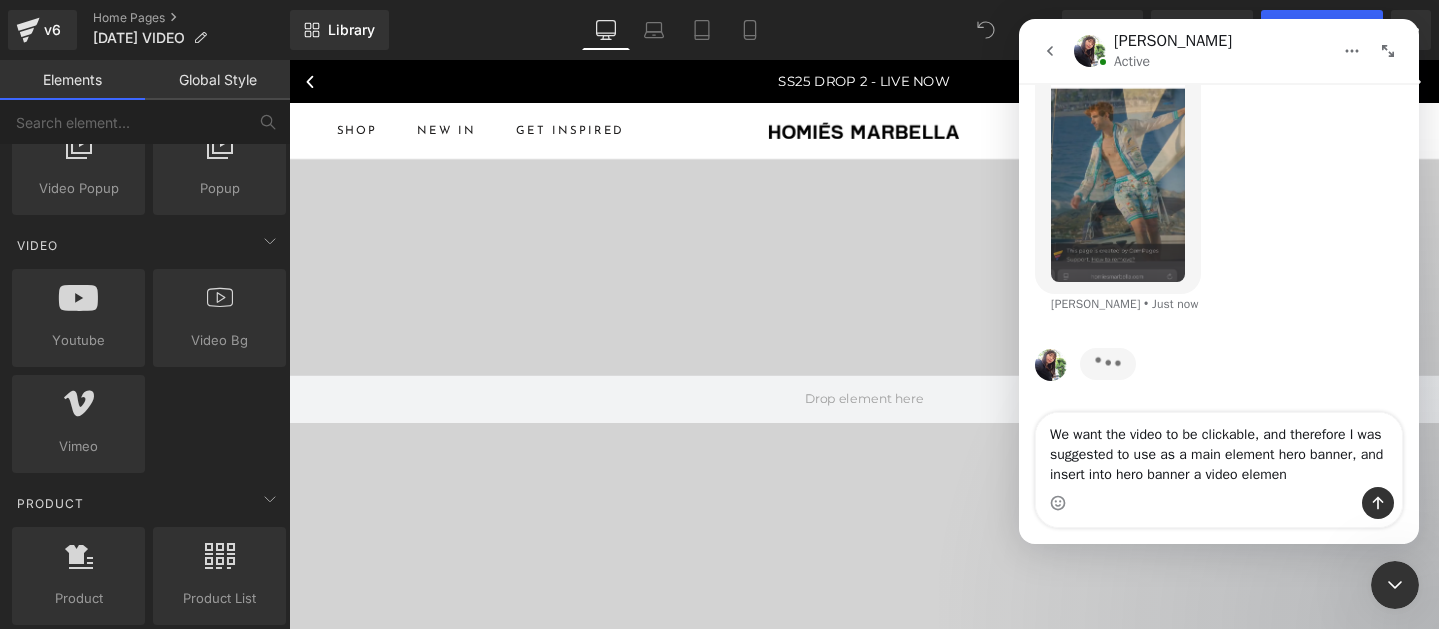 type on "We want the video to be clickable, and therefore I was suggested to use as a main element hero banner, and insert into hero banner a video element" 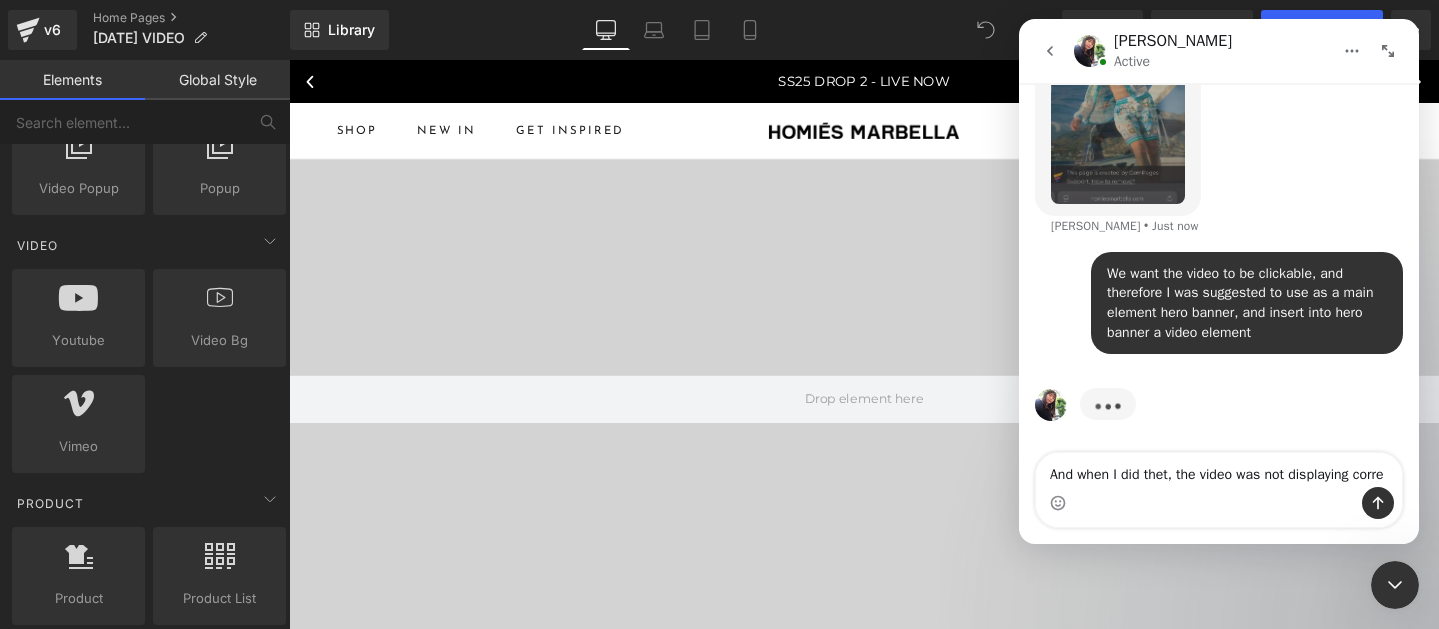 scroll, scrollTop: 3452, scrollLeft: 0, axis: vertical 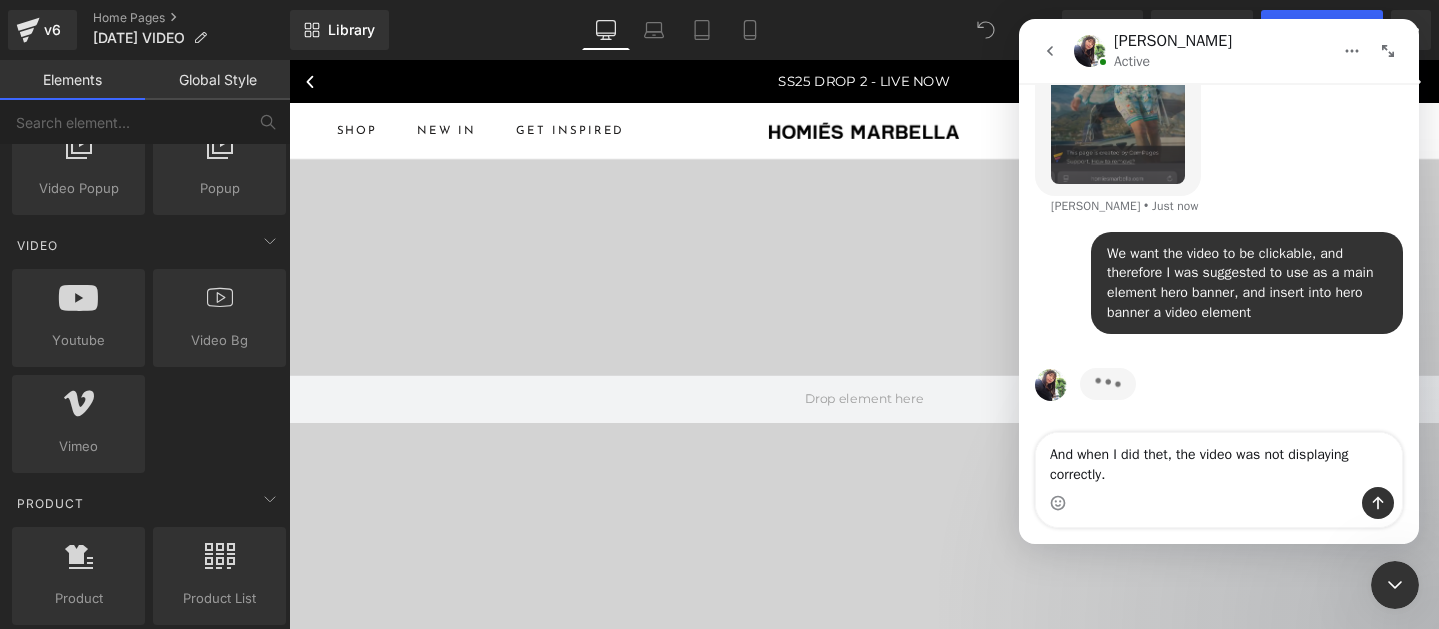 type on "And when I did thet, the video was not displaying correctly." 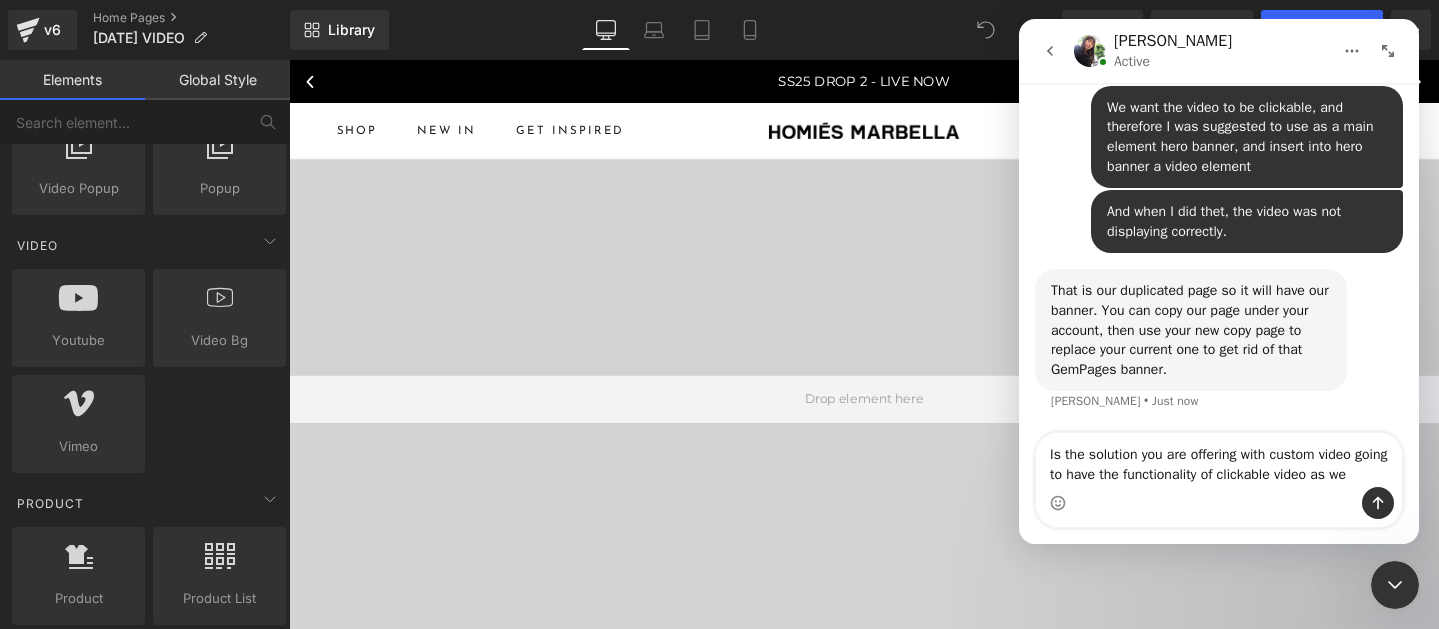 scroll, scrollTop: 3598, scrollLeft: 0, axis: vertical 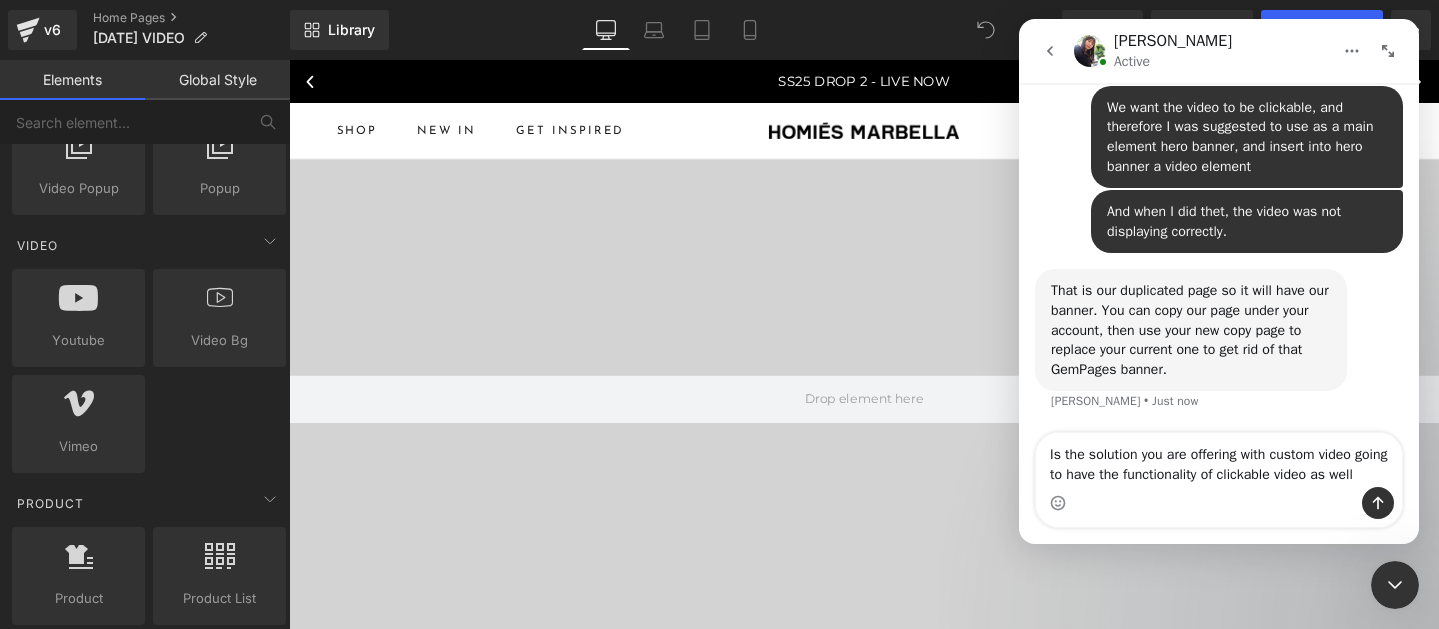 type on "Is the solution you are offering with custom video going to have the functionality of clickable video as well?" 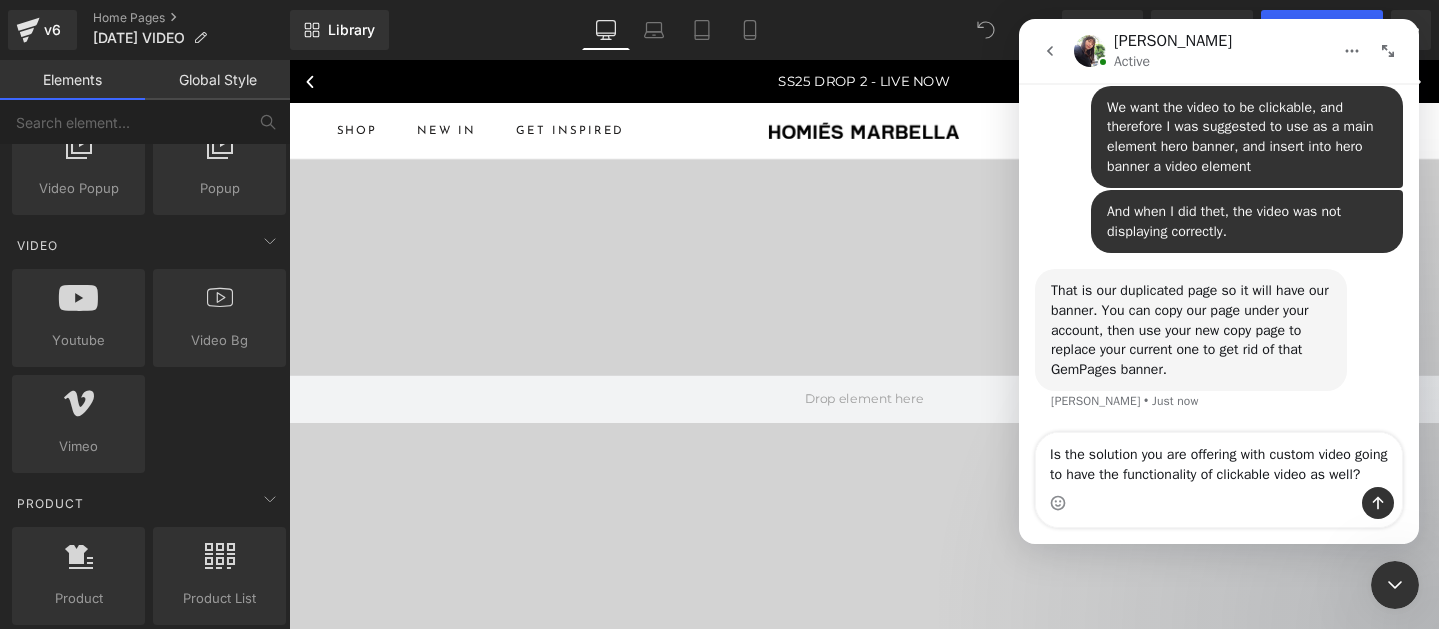 type 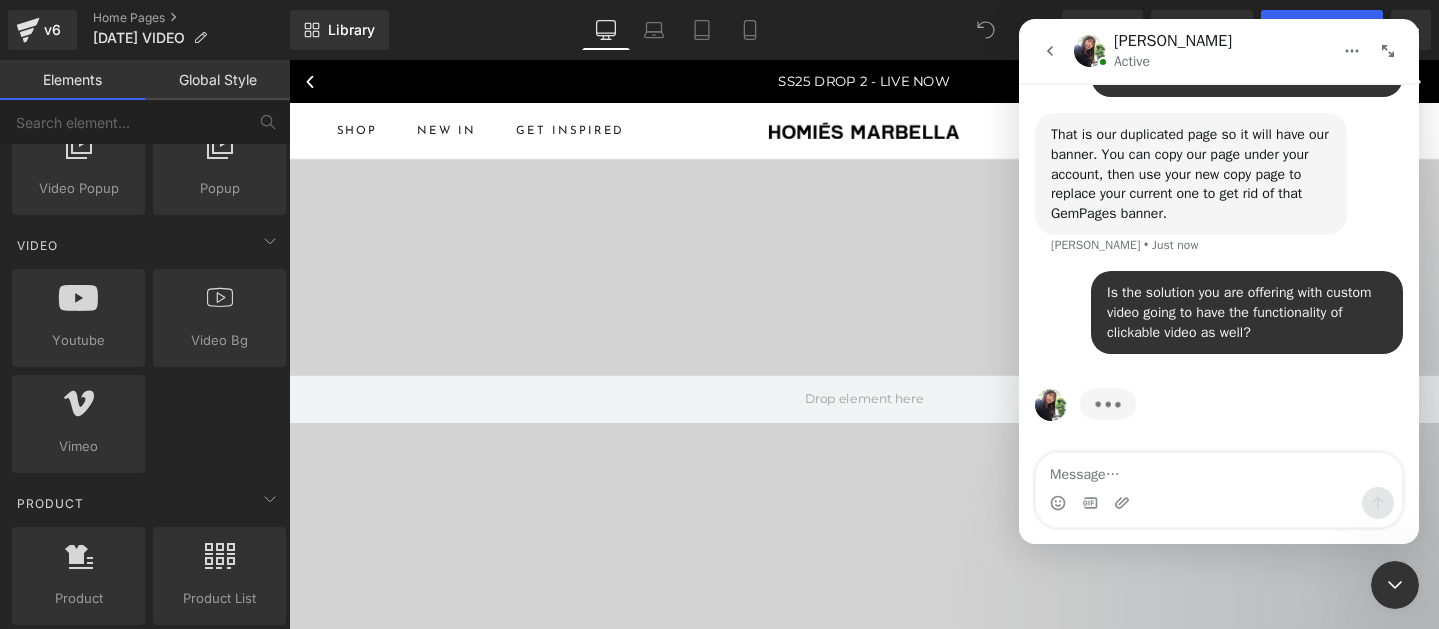 scroll, scrollTop: 3734, scrollLeft: 0, axis: vertical 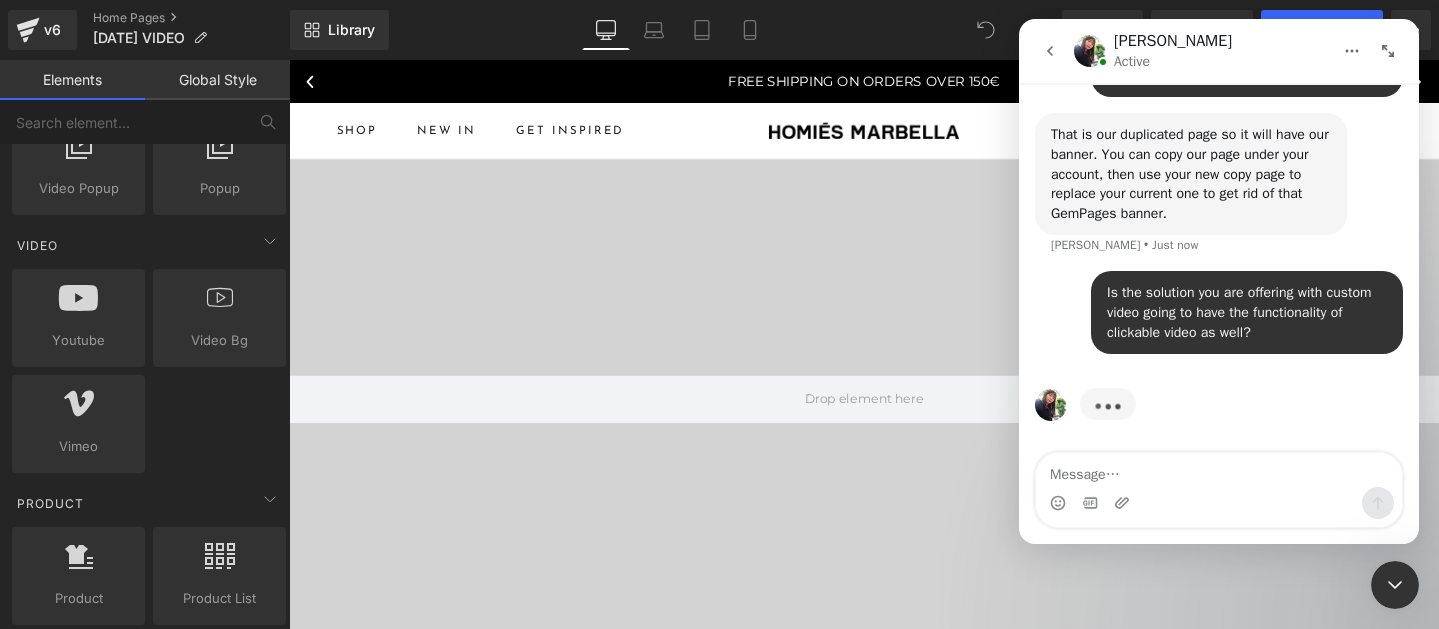 click at bounding box center [719, 284] 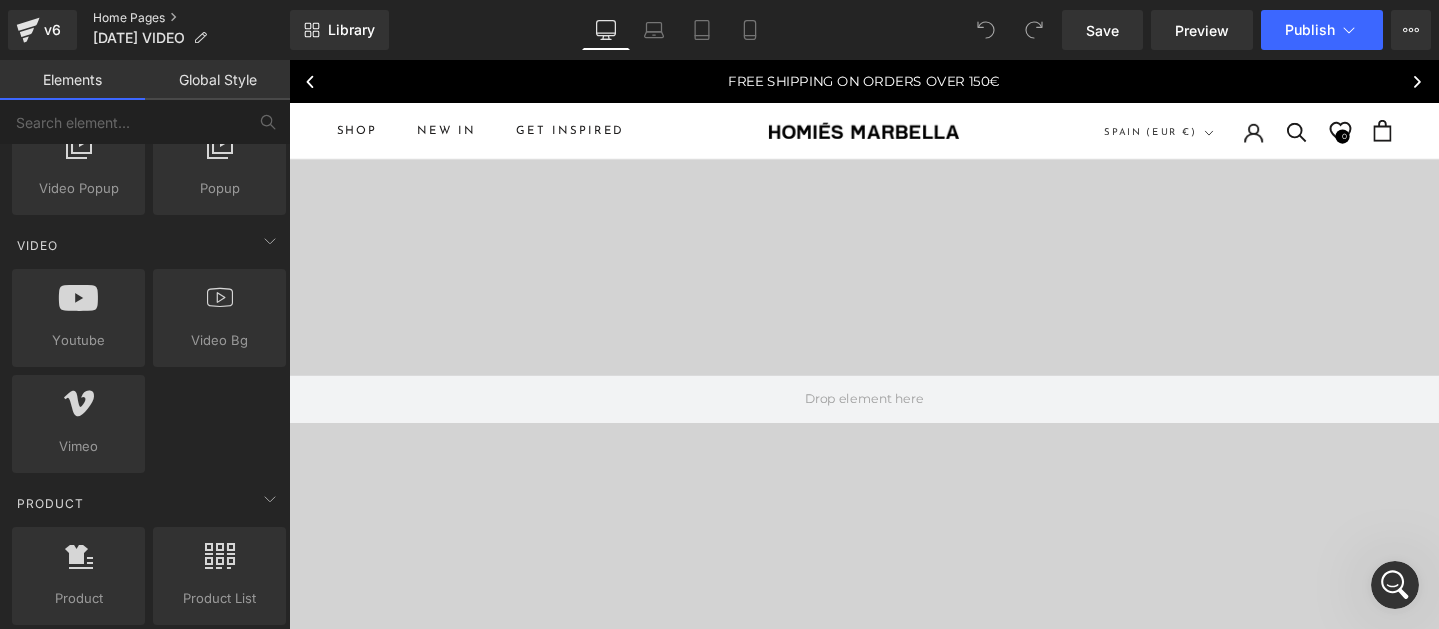 click on "Home Pages" at bounding box center [191, 18] 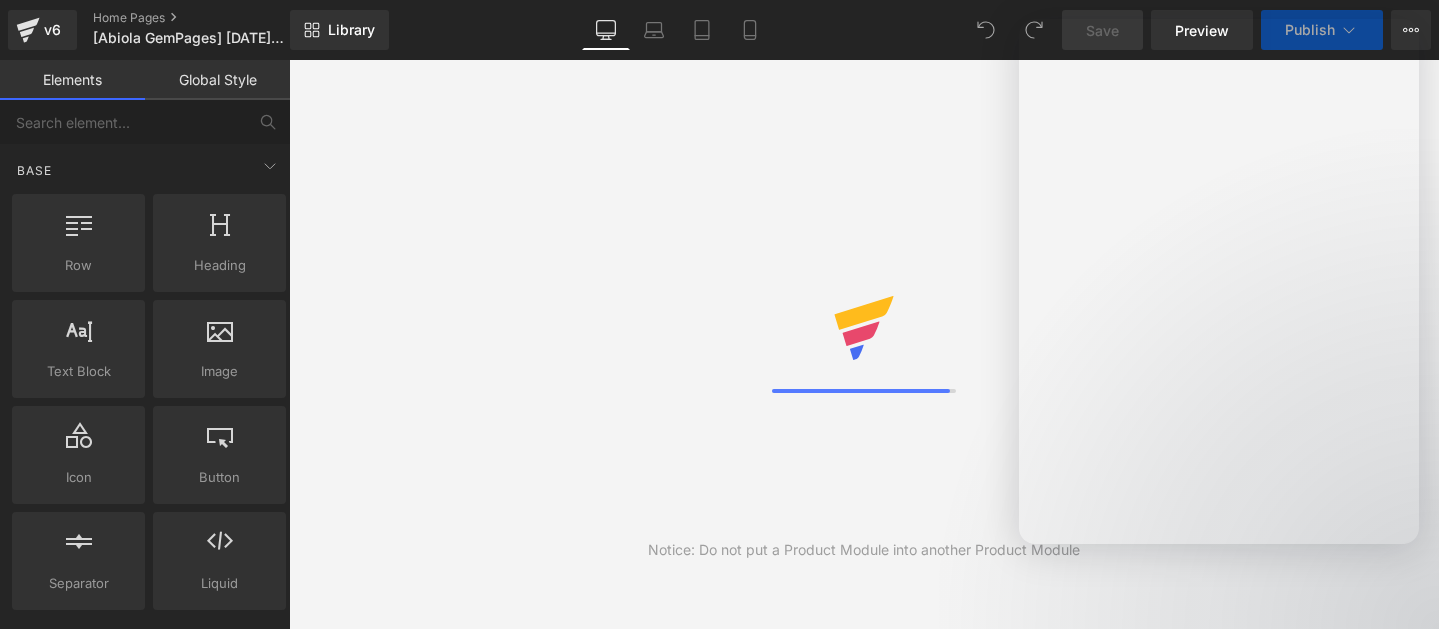 scroll, scrollTop: 0, scrollLeft: 0, axis: both 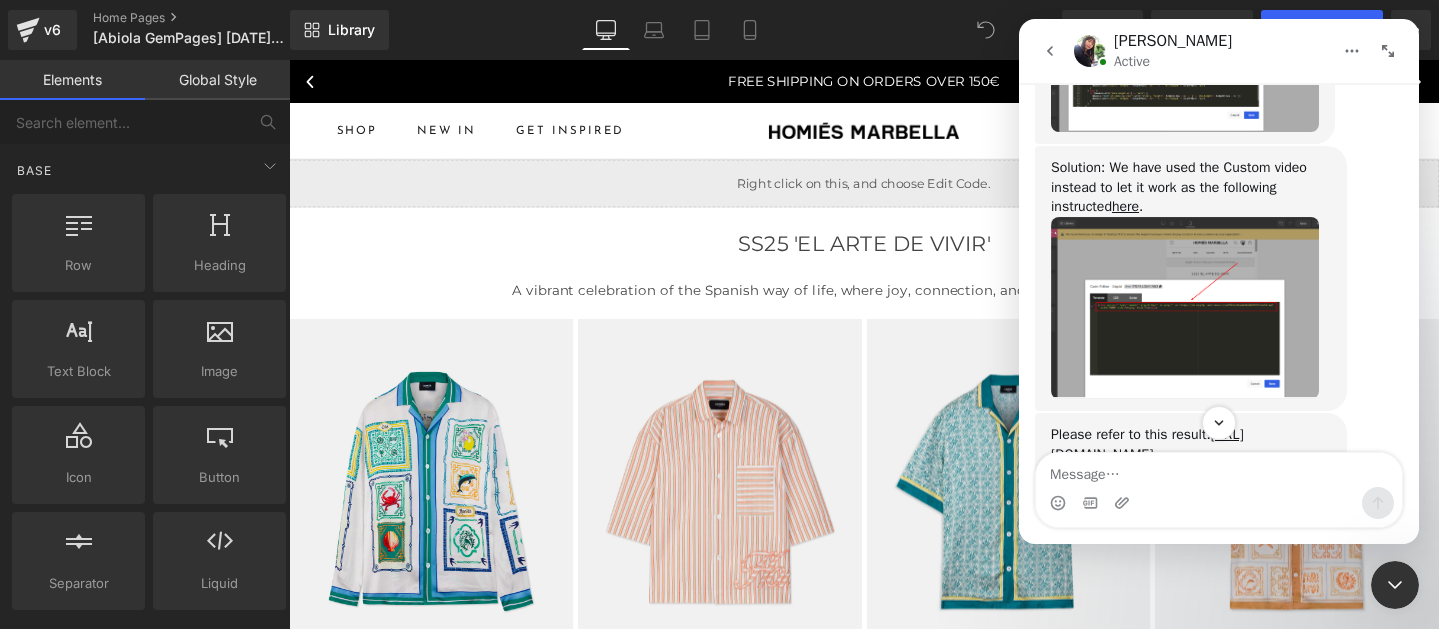 click at bounding box center [719, 284] 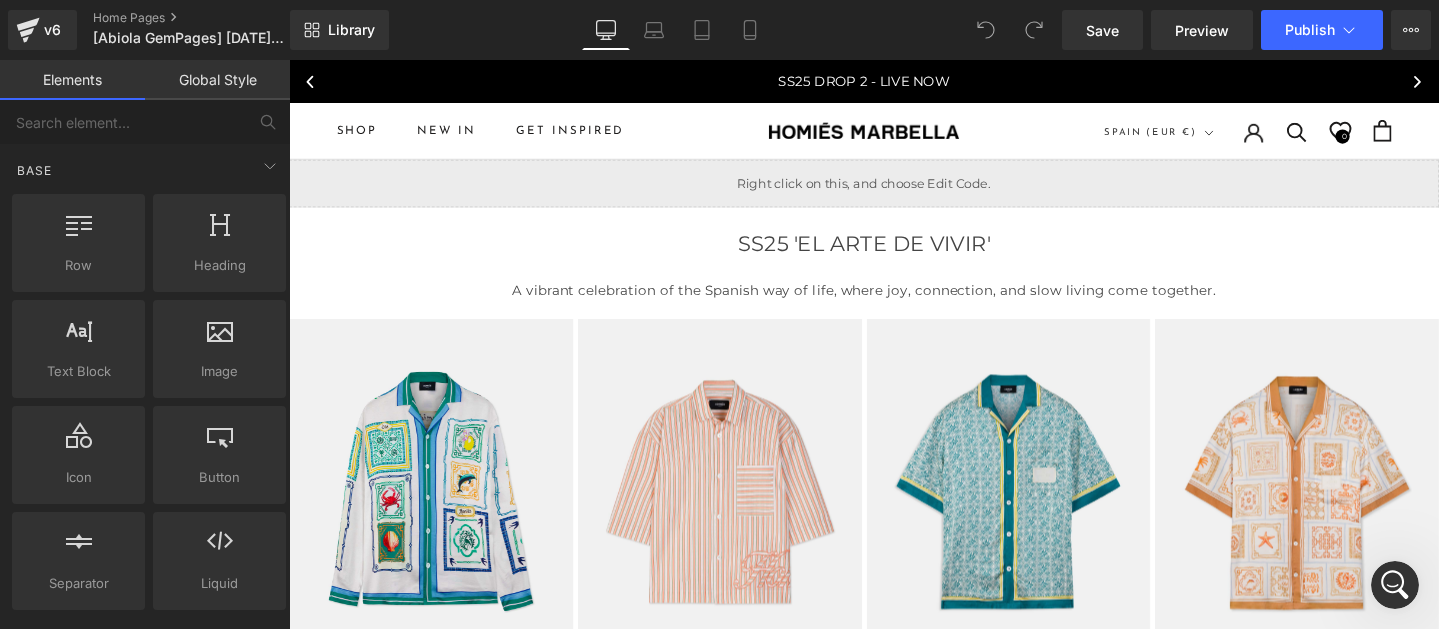 scroll, scrollTop: 0, scrollLeft: 0, axis: both 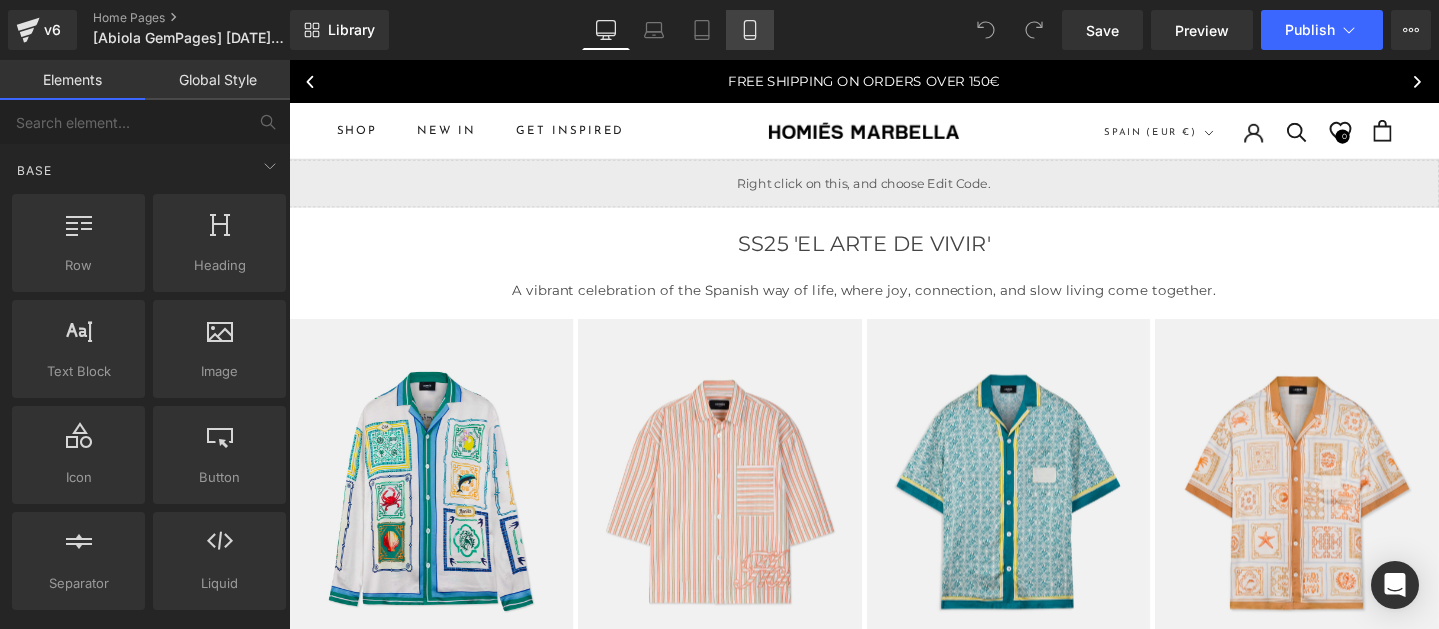 click 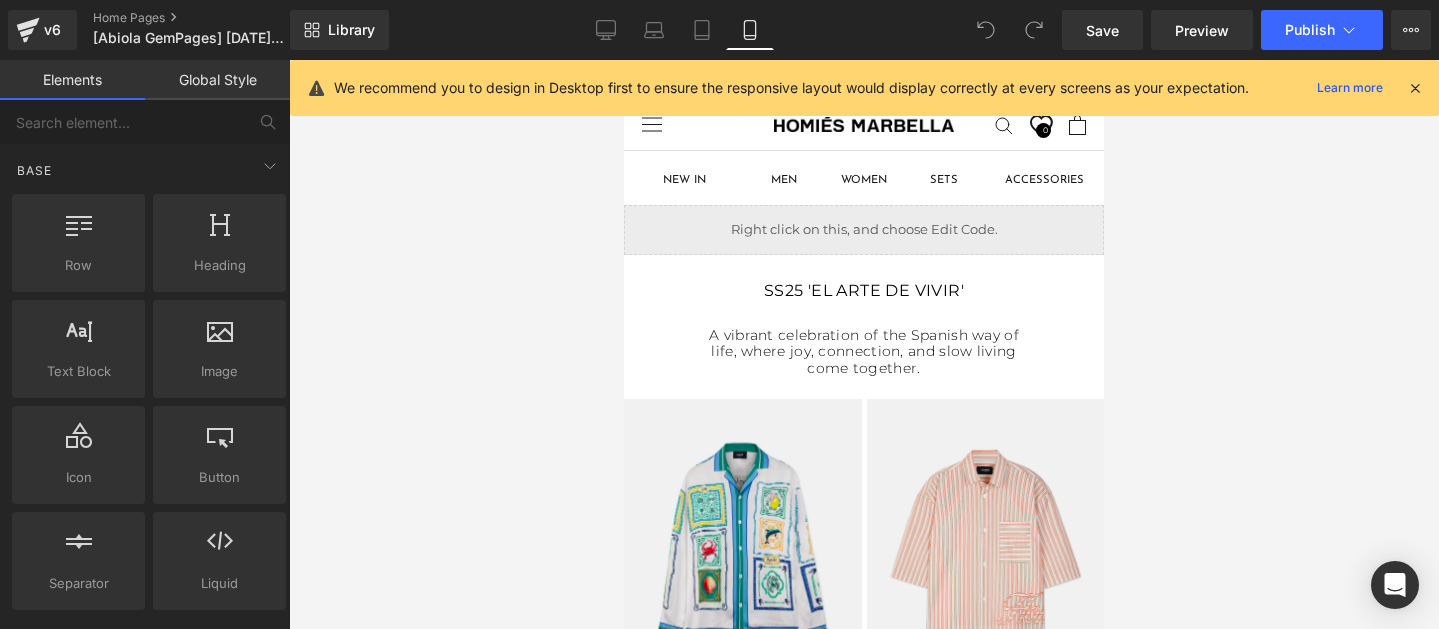 scroll, scrollTop: 0, scrollLeft: 0, axis: both 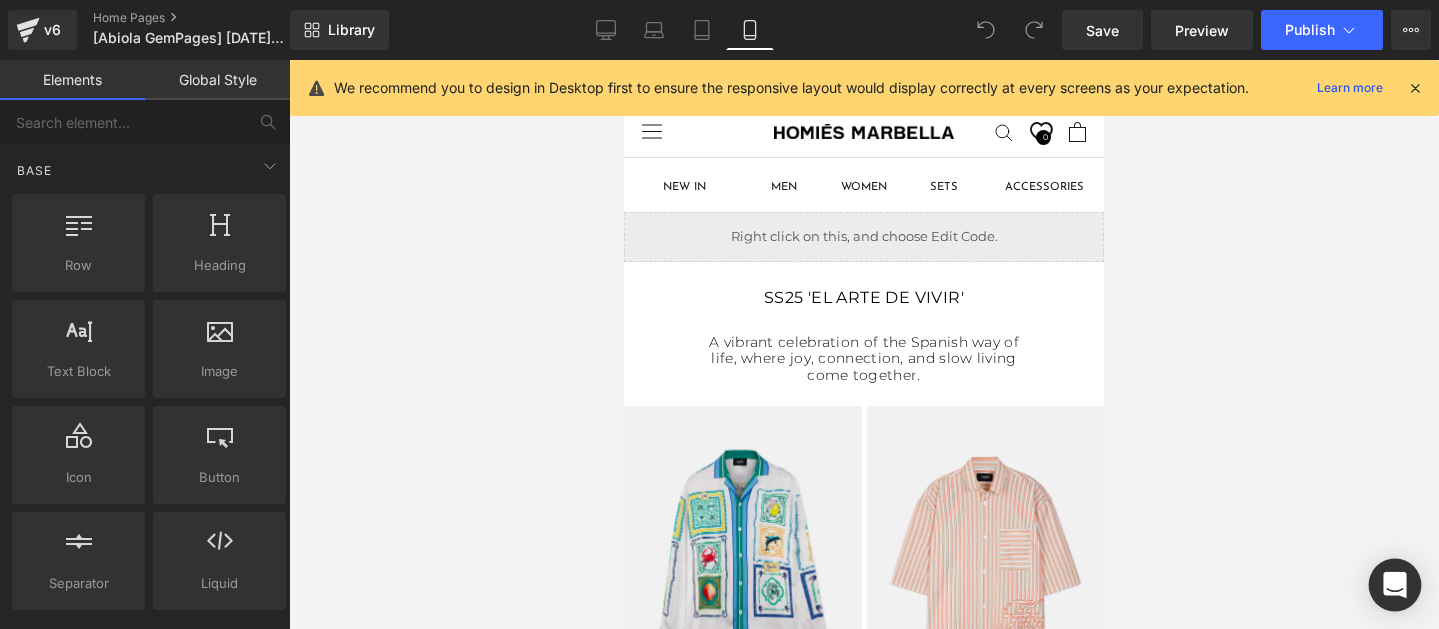 click 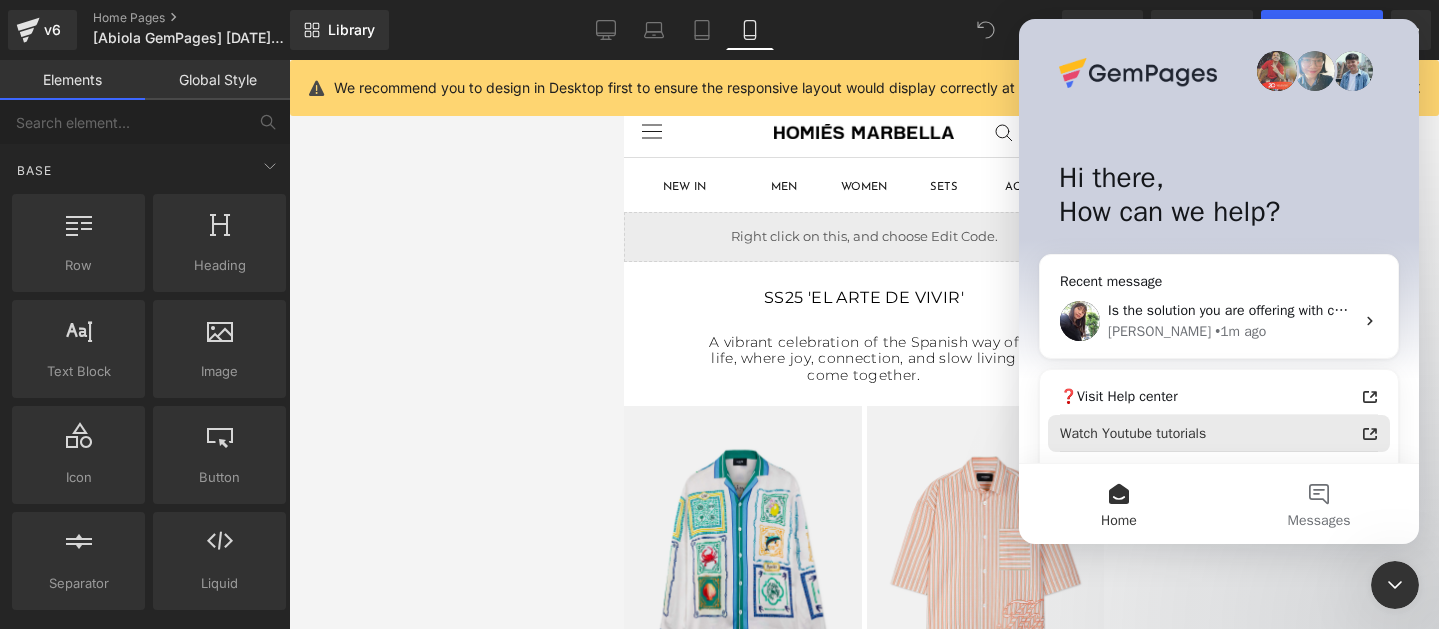 scroll, scrollTop: 0, scrollLeft: 0, axis: both 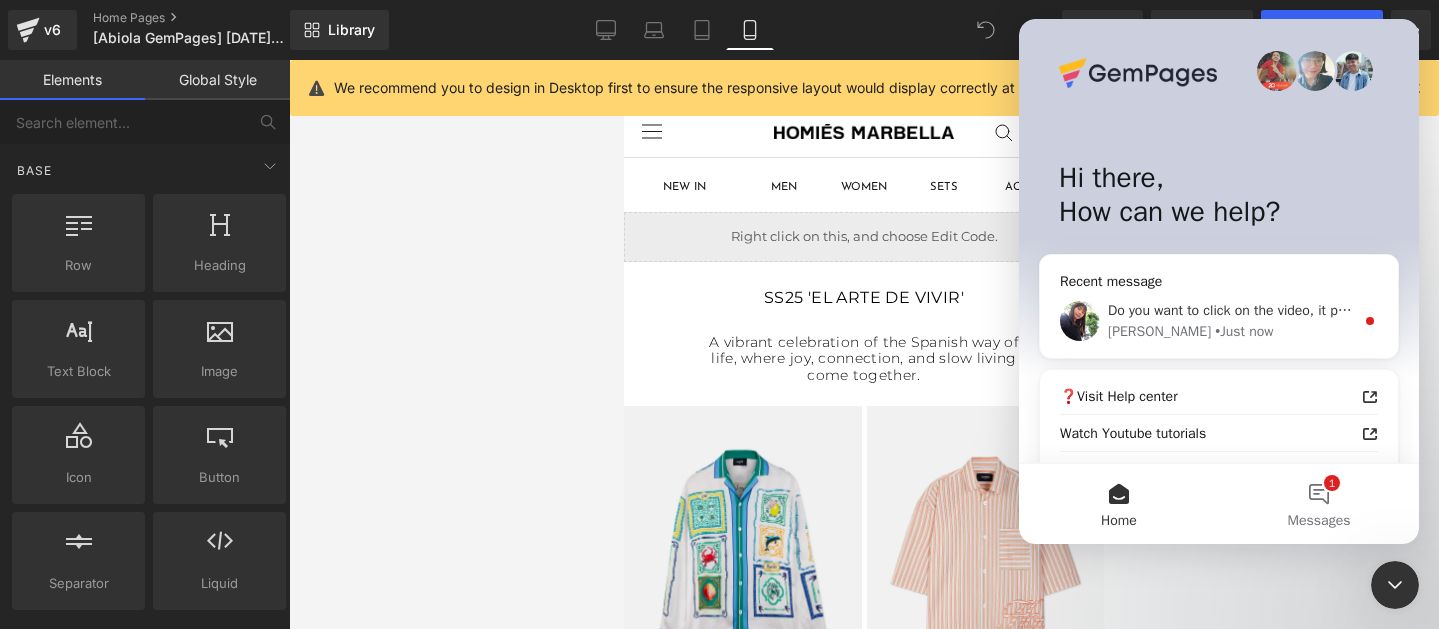 click on "Do you want to click on the video, it plays otherwise does it play or something else?" at bounding box center [1364, 310] 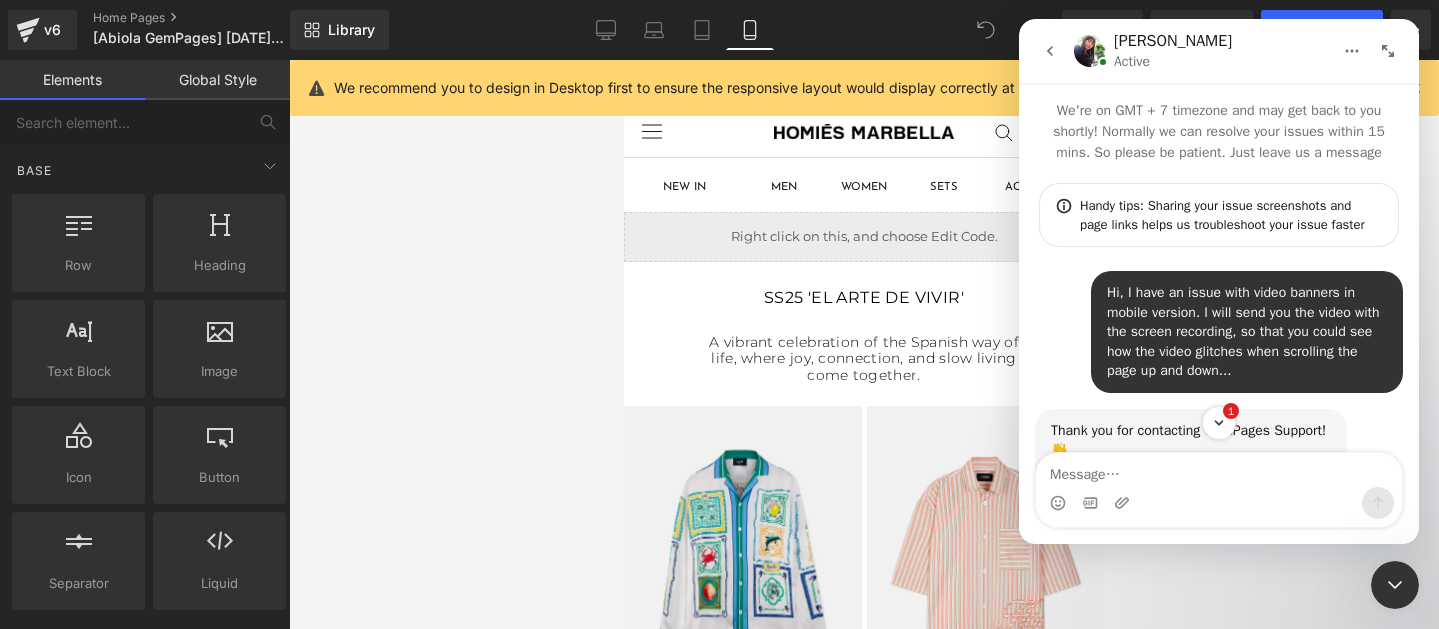 scroll, scrollTop: 3, scrollLeft: 0, axis: vertical 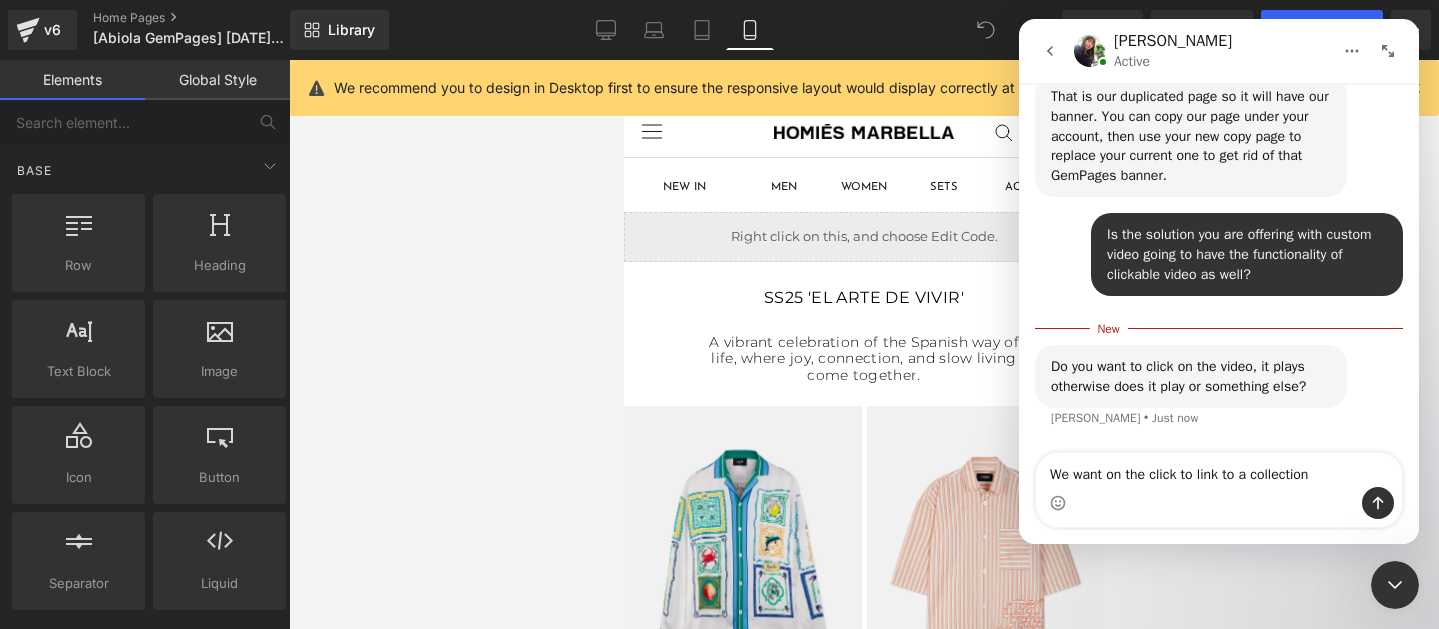 click on "We want on the click to link to a collection" at bounding box center (1219, 470) 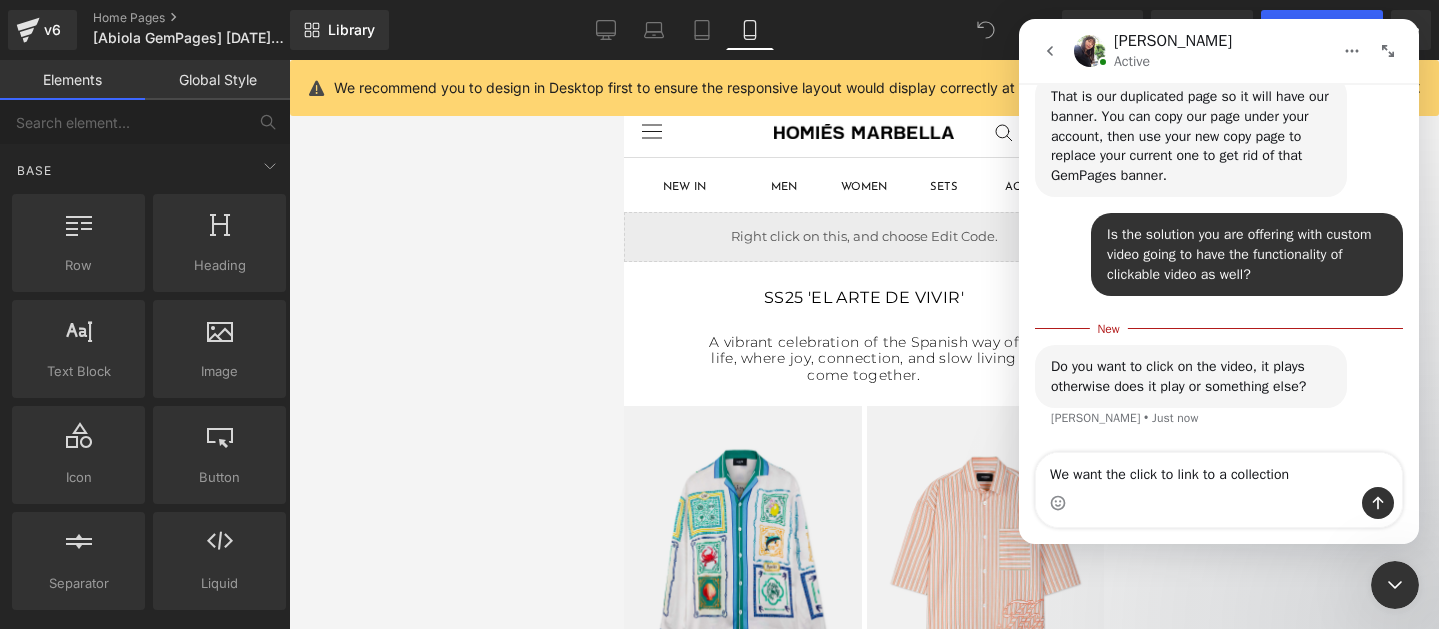 click on "We want the click to link to a collection" at bounding box center [1219, 470] 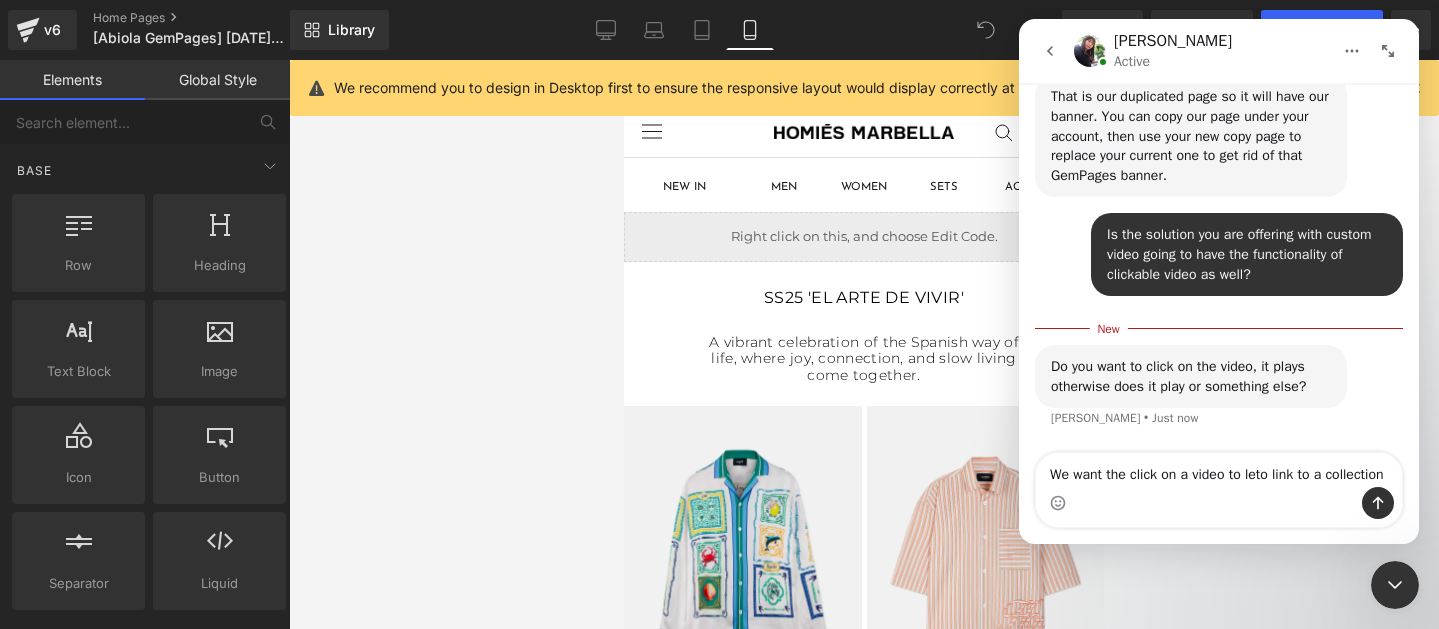 scroll, scrollTop: 3789, scrollLeft: 0, axis: vertical 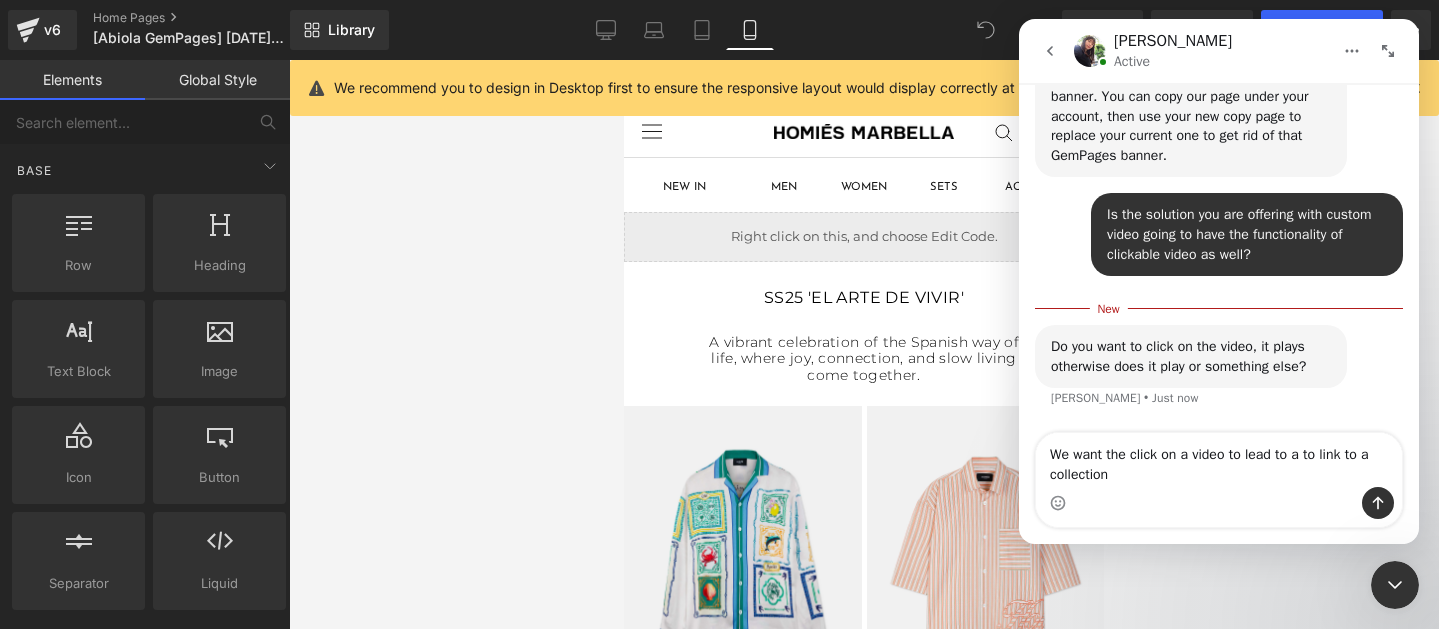 click on "We want the click on a video to lead to a to link to a collection" at bounding box center [1219, 460] 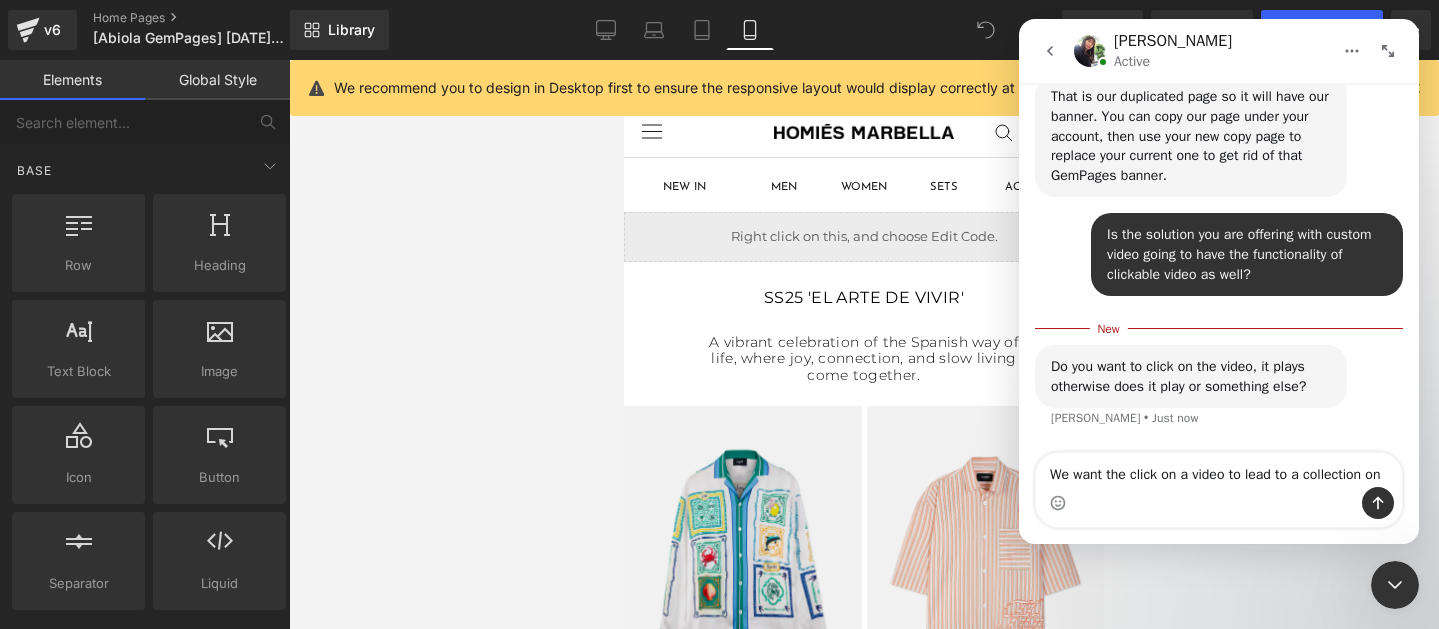 scroll, scrollTop: 3789, scrollLeft: 0, axis: vertical 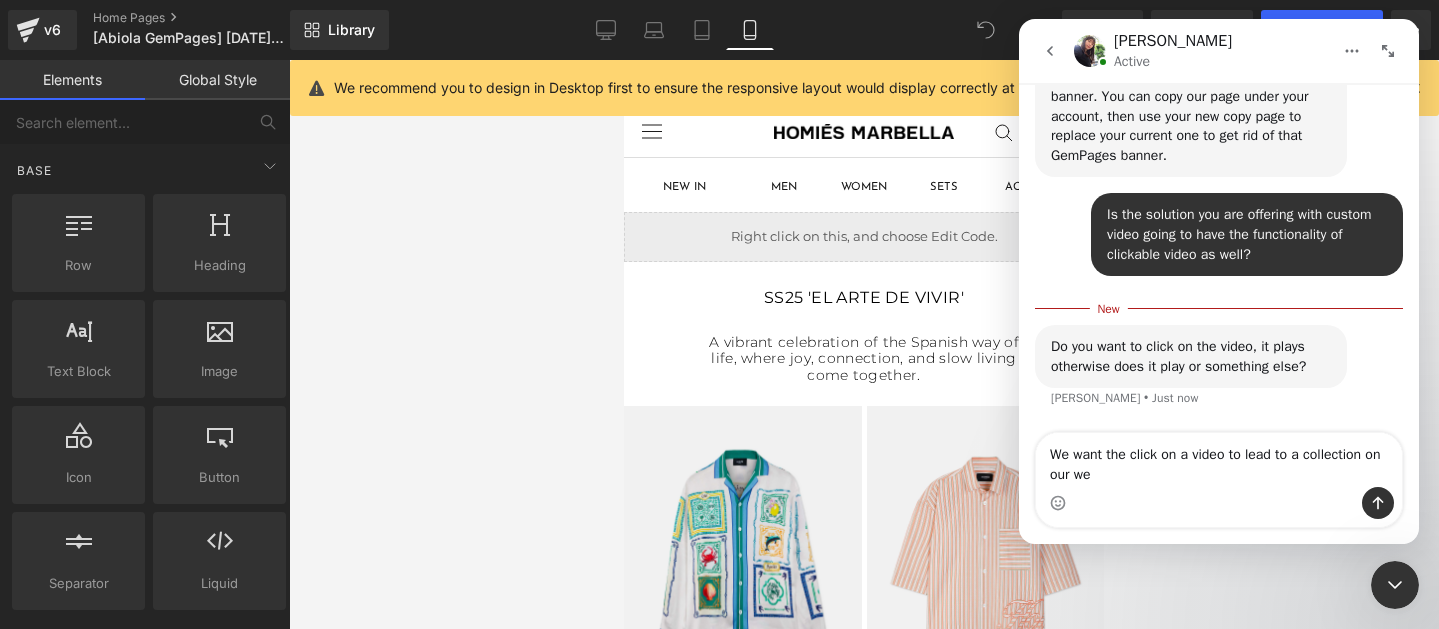 type on "We want the click on a video to lead to a collection on our web" 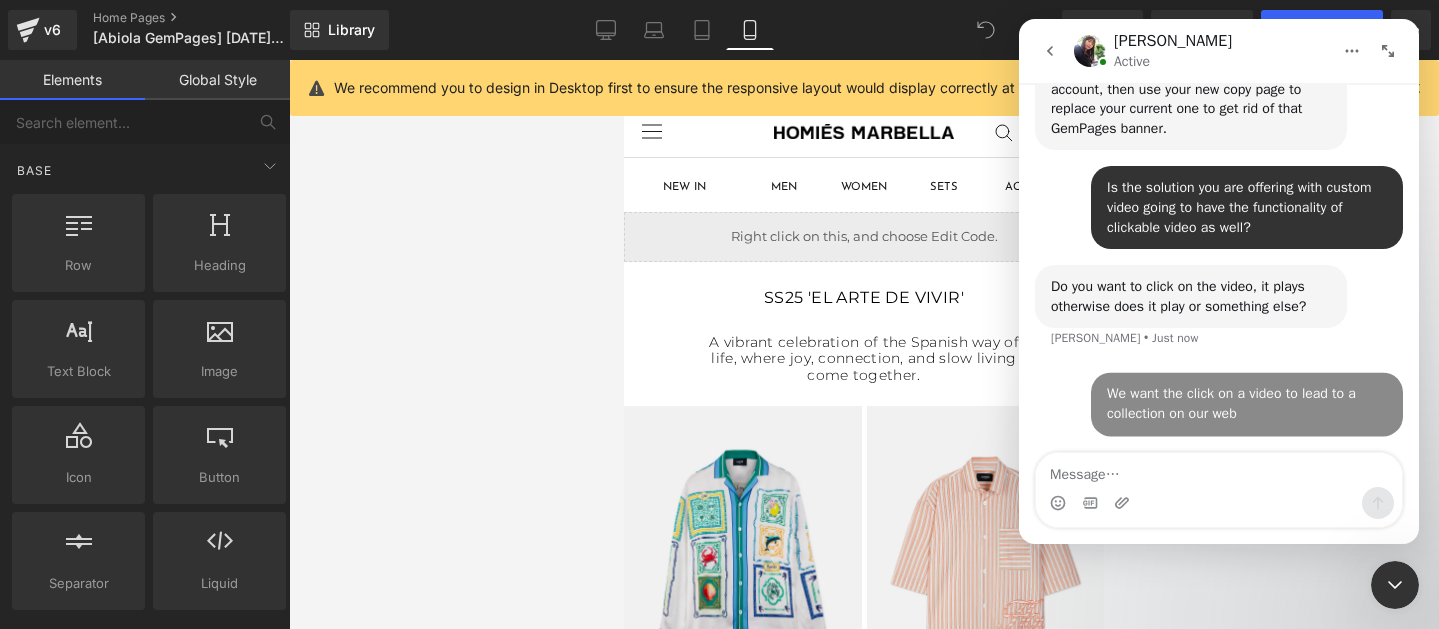 scroll, scrollTop: 3815, scrollLeft: 0, axis: vertical 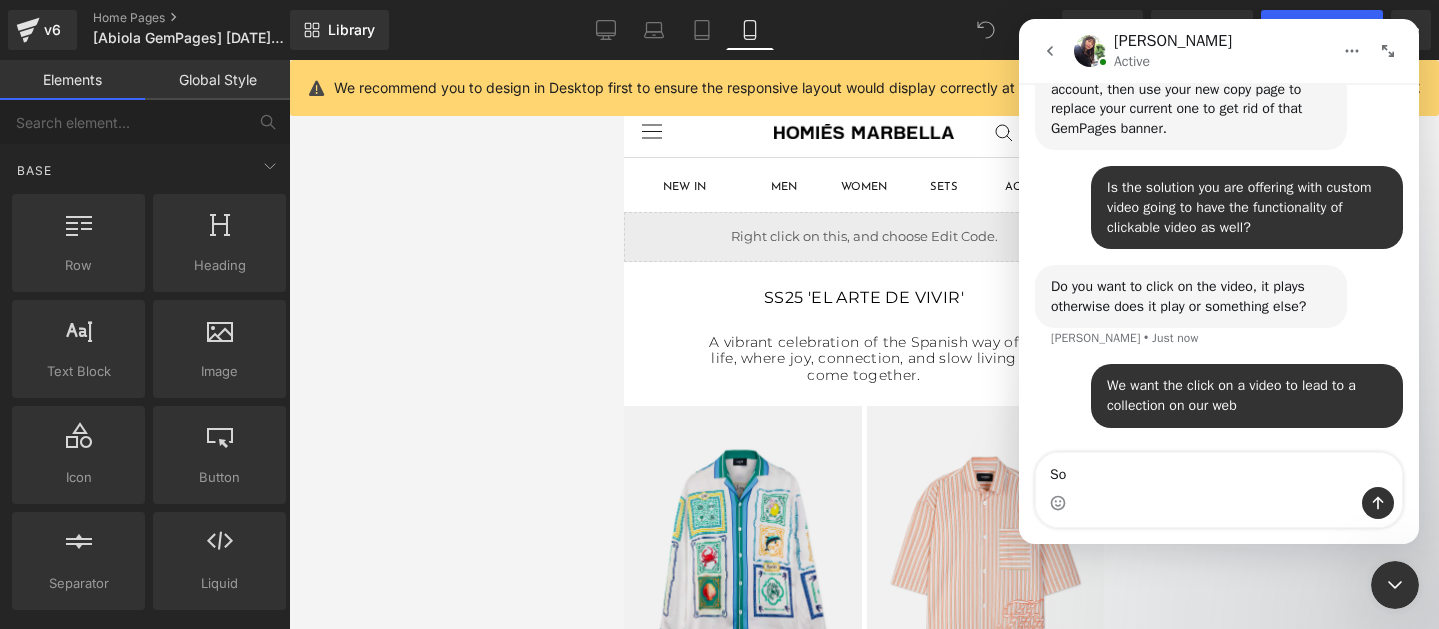 type on "S" 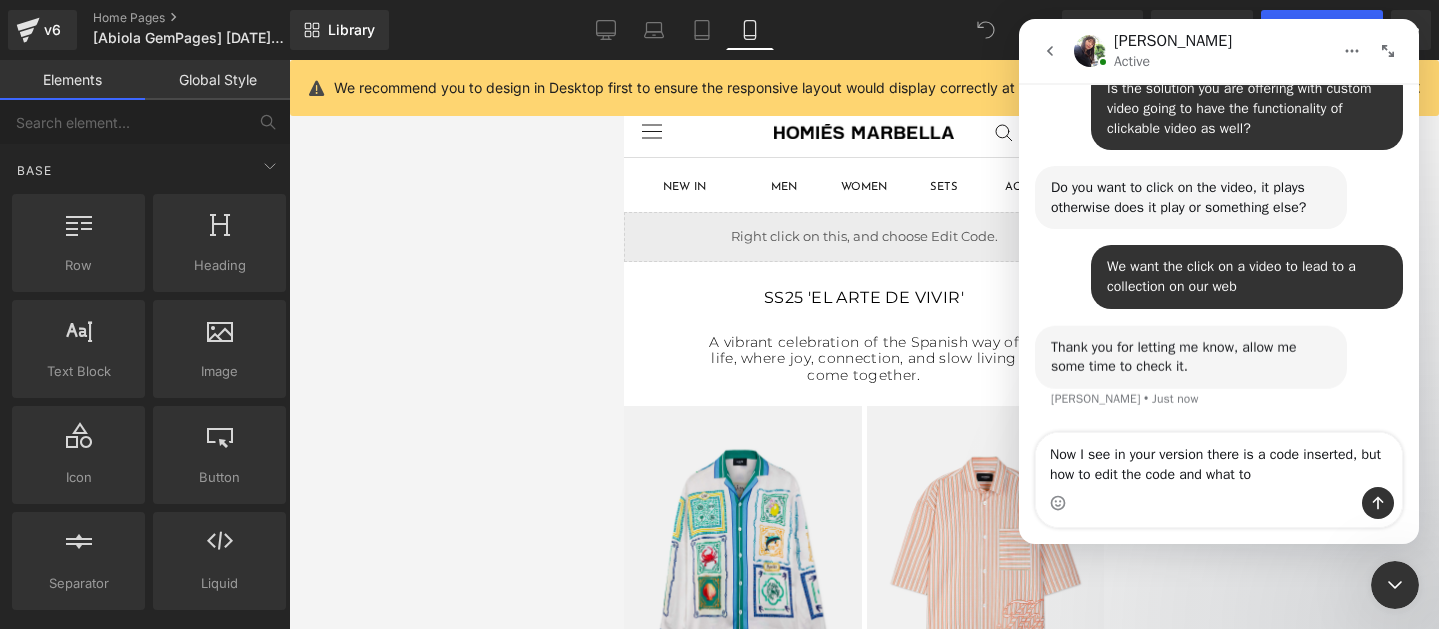 scroll, scrollTop: 3915, scrollLeft: 0, axis: vertical 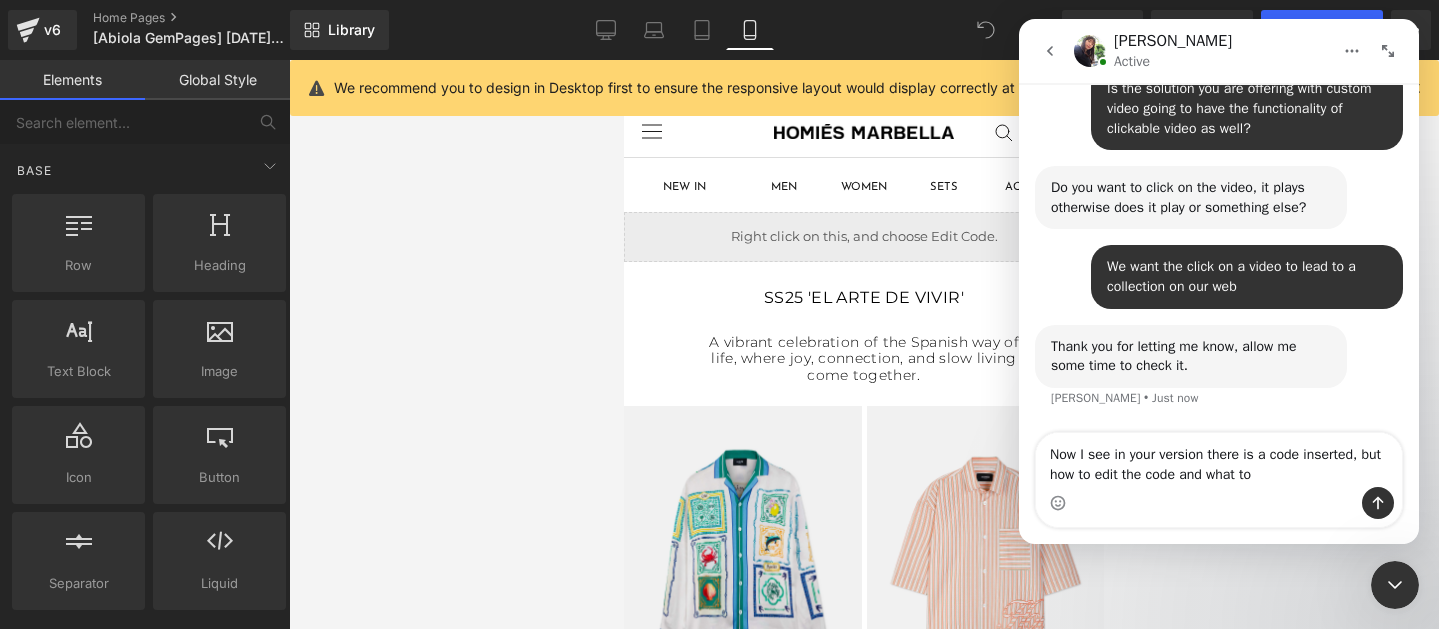 click on "Now I see in your version there is a code inserted, but how to edit the code and what to" at bounding box center (1219, 460) 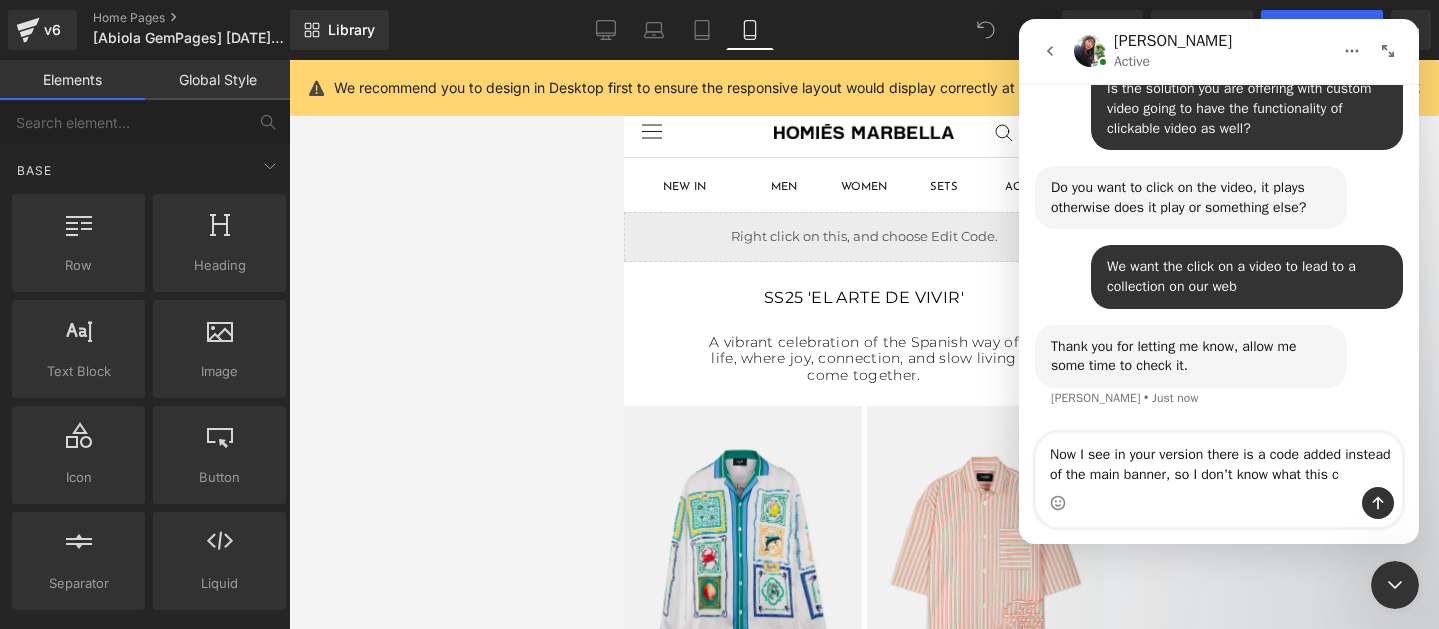 scroll, scrollTop: 3935, scrollLeft: 0, axis: vertical 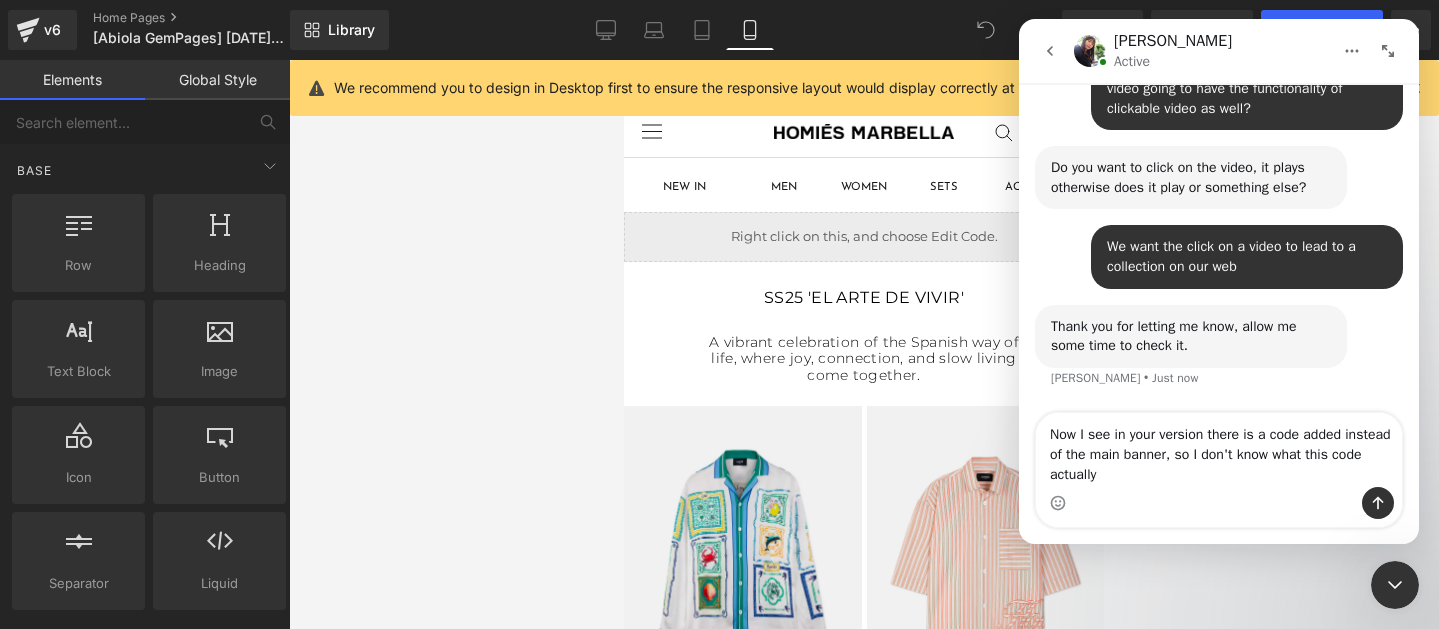 click on "Now I see in your version there is a code added instead of the main banner, so I don't know what this code actually" at bounding box center [1219, 450] 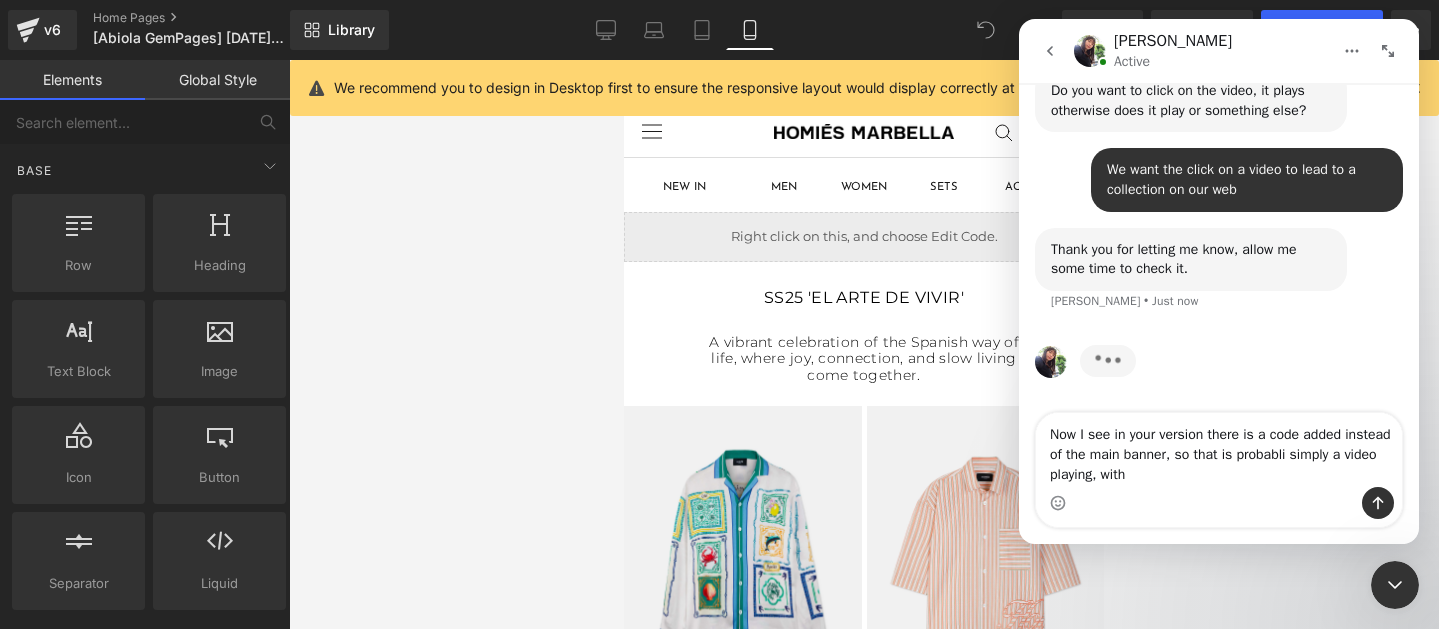 scroll, scrollTop: 4012, scrollLeft: 0, axis: vertical 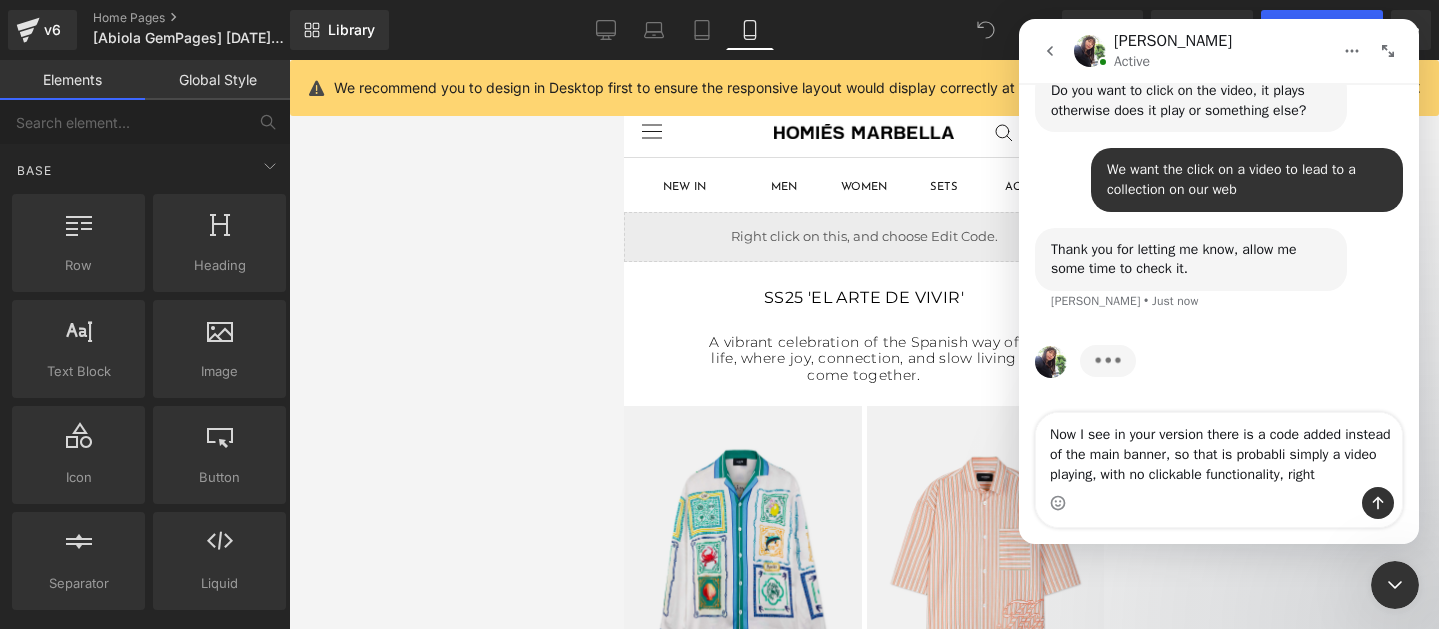 type on "Now I see in your version there is a code added instead of the main banner, so that is probabli simply a video playing, with no clickable functionality, right?" 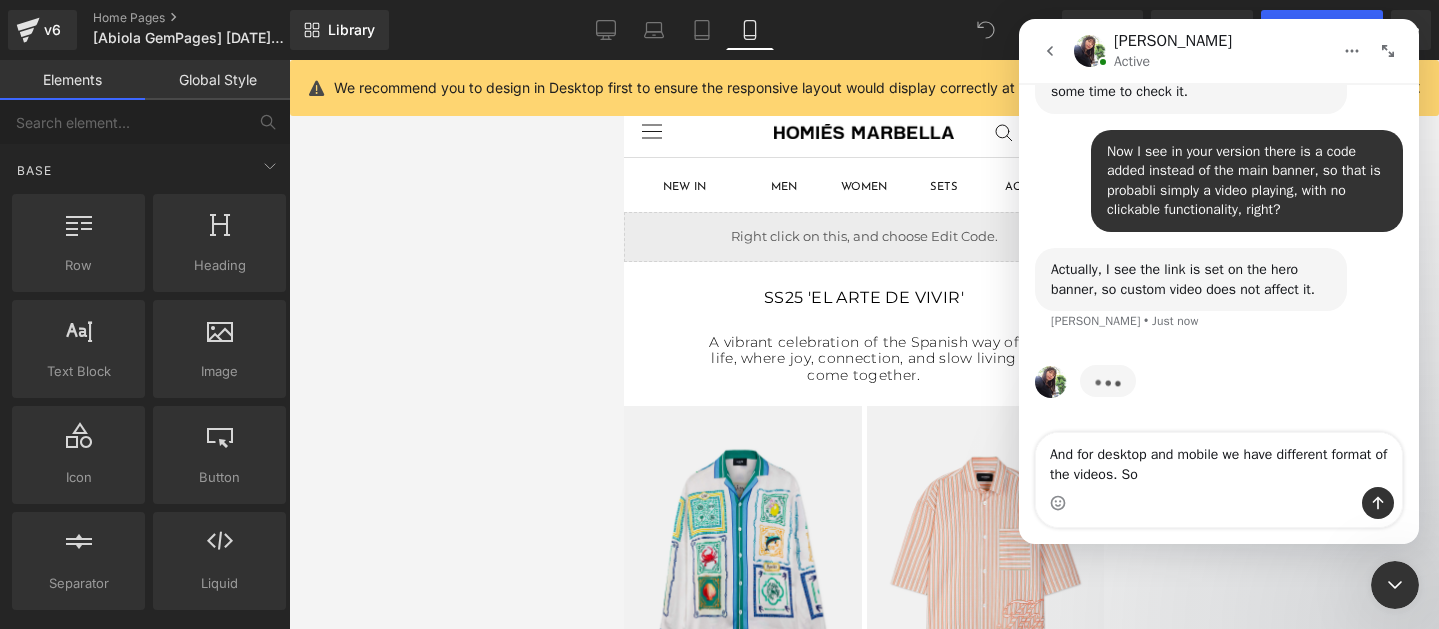 scroll, scrollTop: 4189, scrollLeft: 0, axis: vertical 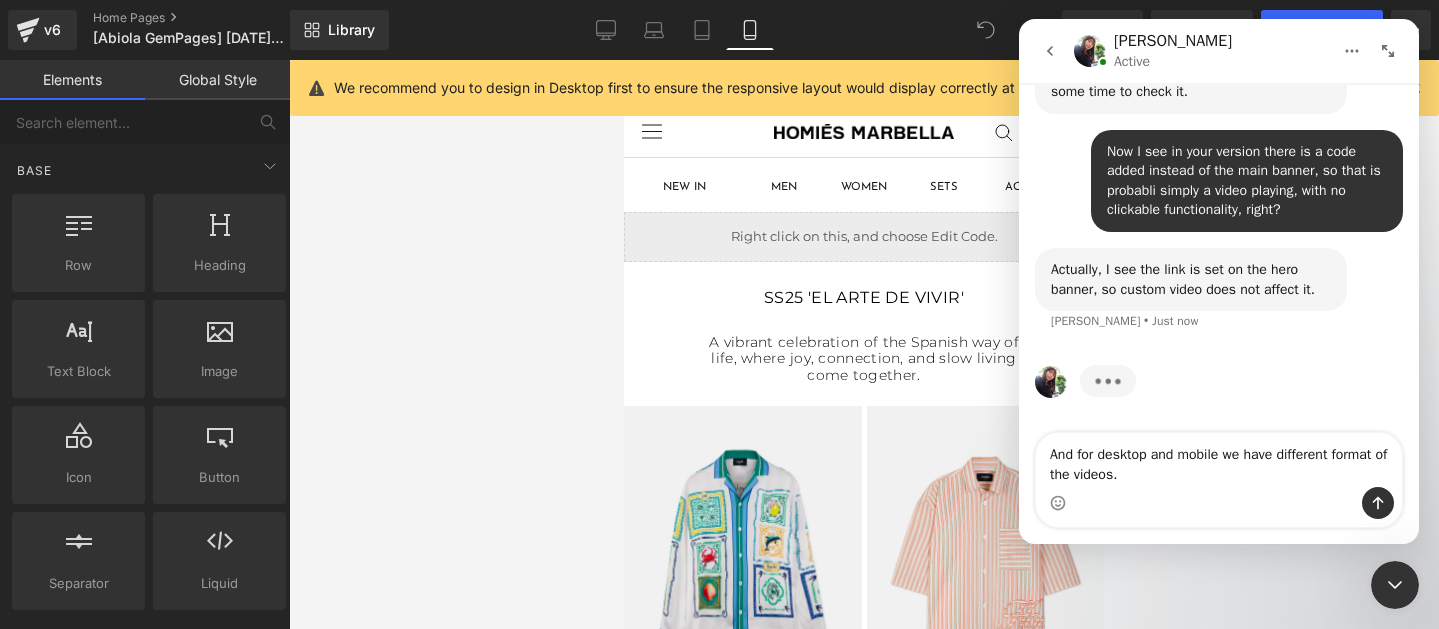 click on "And for desktop and mobile we have different format of the videos." at bounding box center [1219, 460] 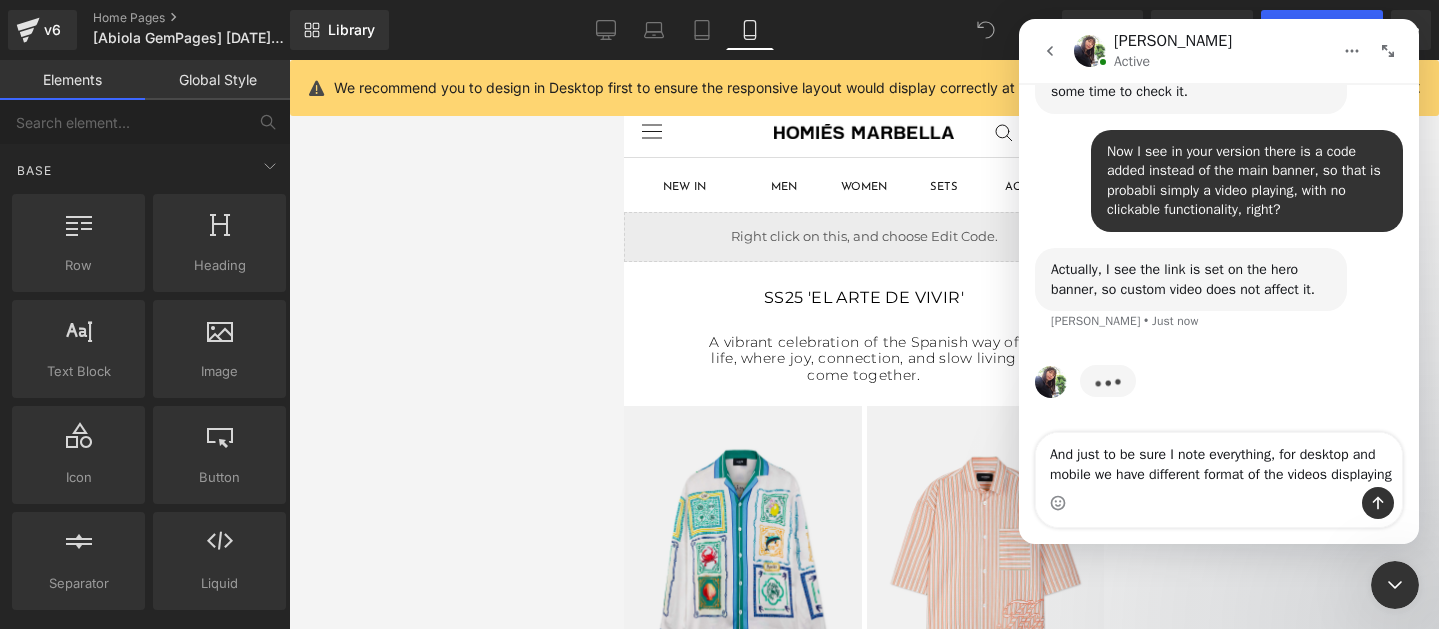 scroll, scrollTop: 4209, scrollLeft: 0, axis: vertical 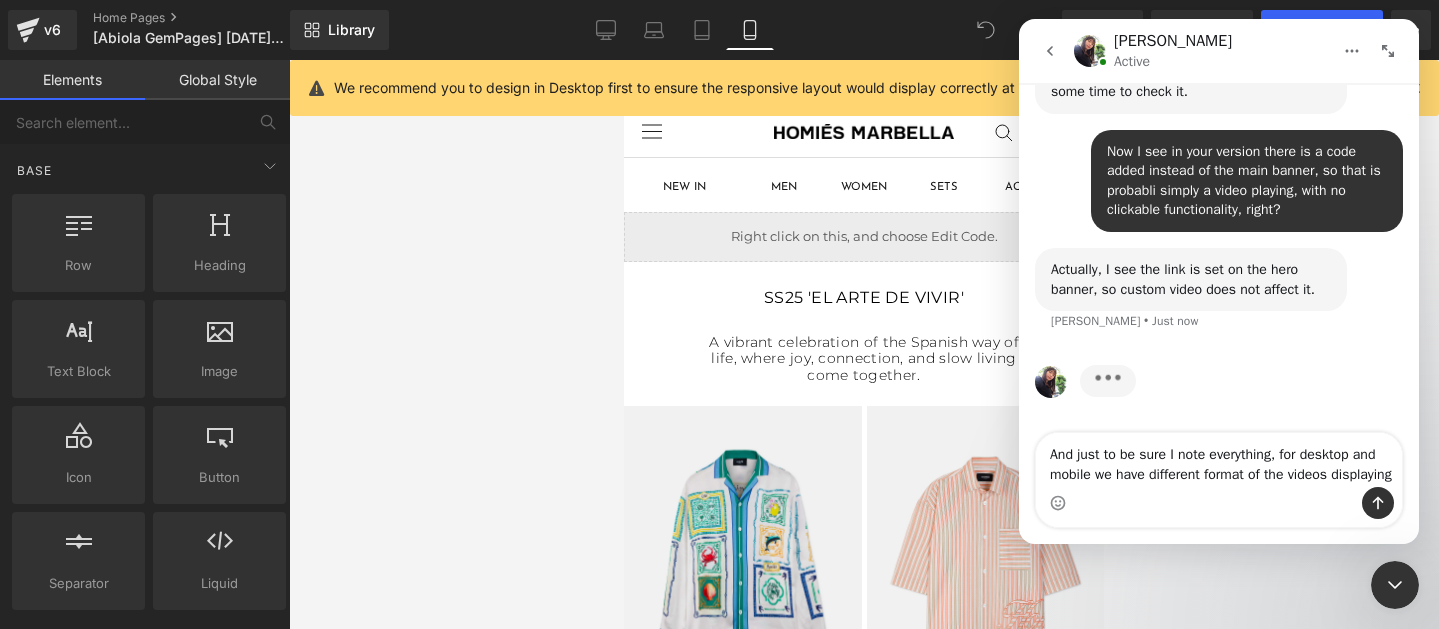 type on "And just to be sure I note everything, for desktop and mobile we have different format of the videos displaying." 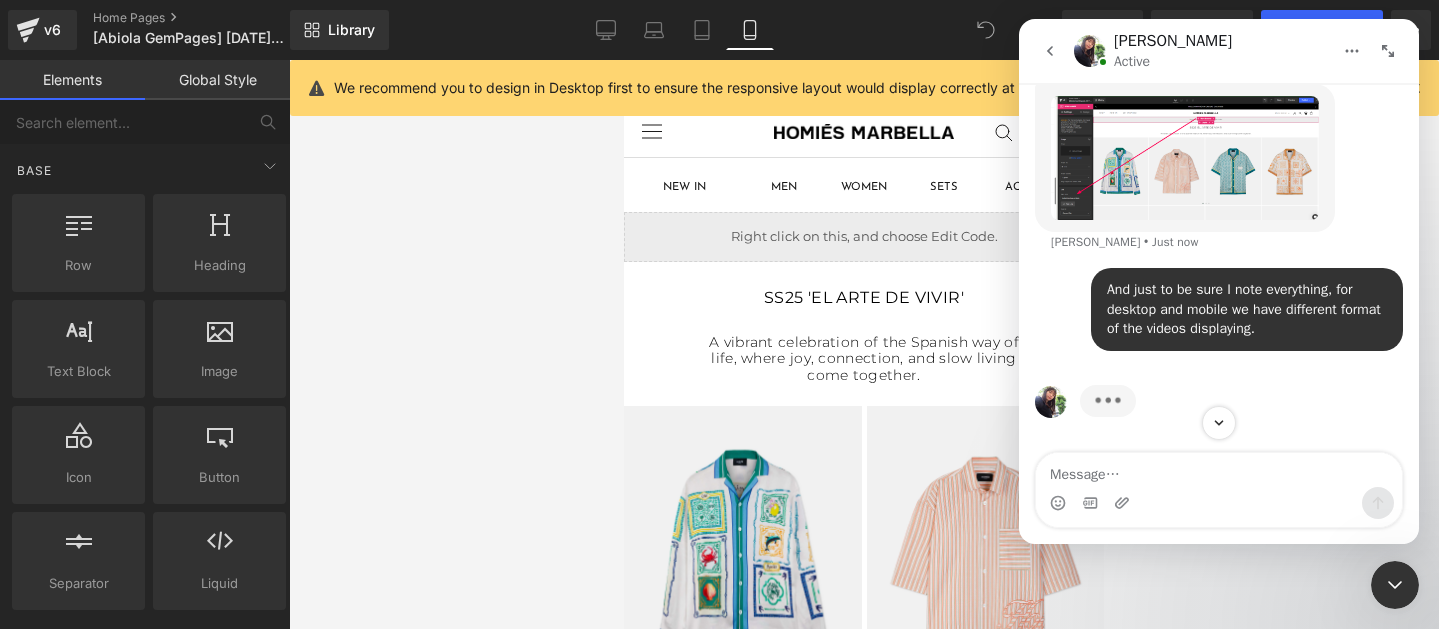 scroll, scrollTop: 4274, scrollLeft: 0, axis: vertical 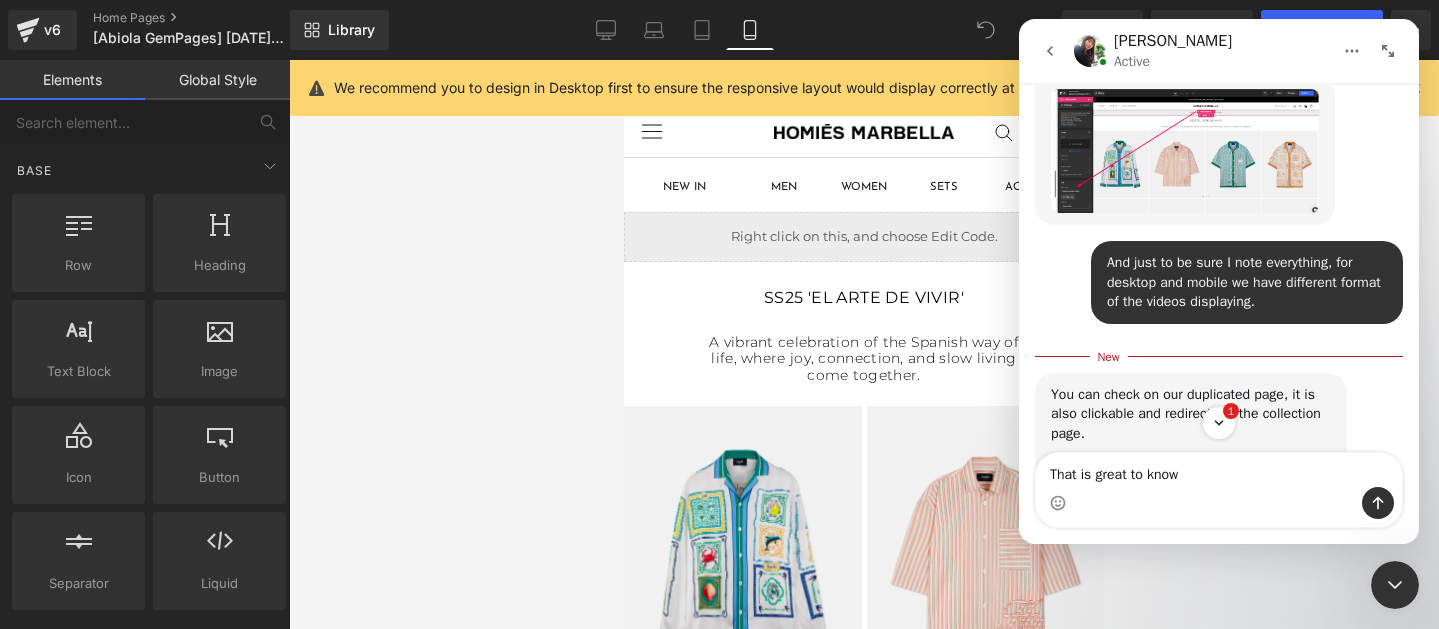 type on "That is great to know)" 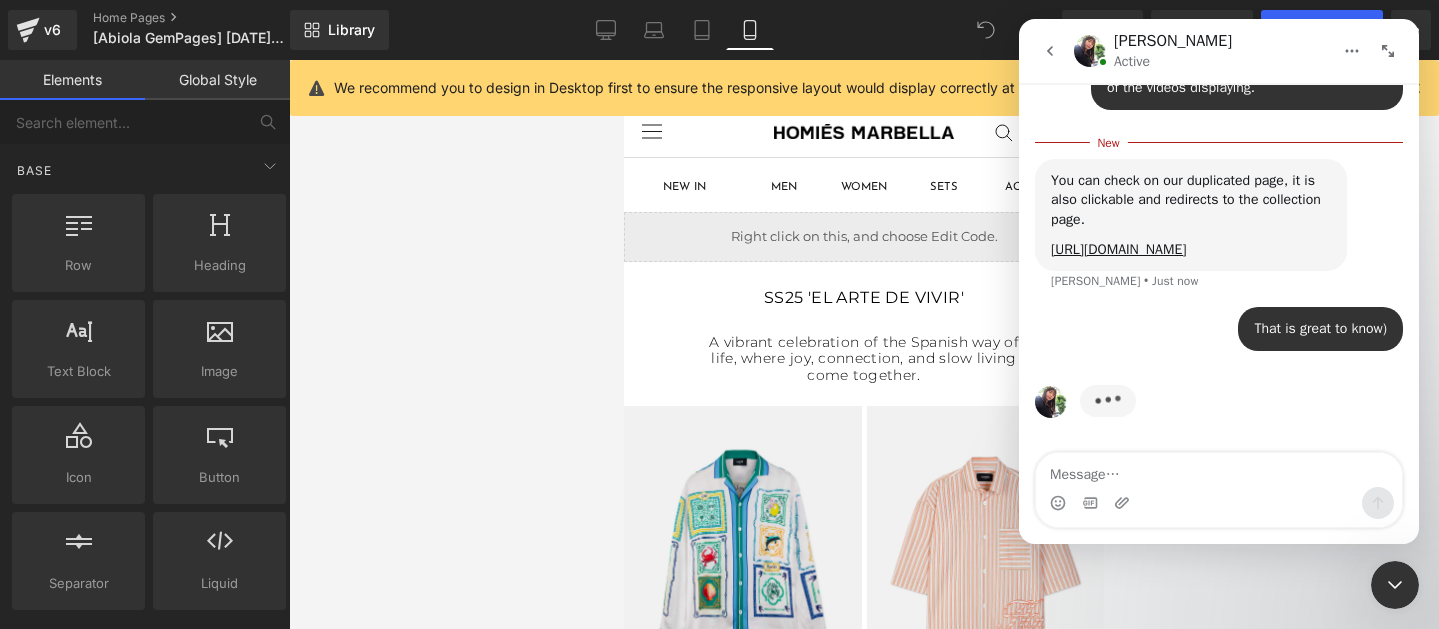 scroll, scrollTop: 4678, scrollLeft: 0, axis: vertical 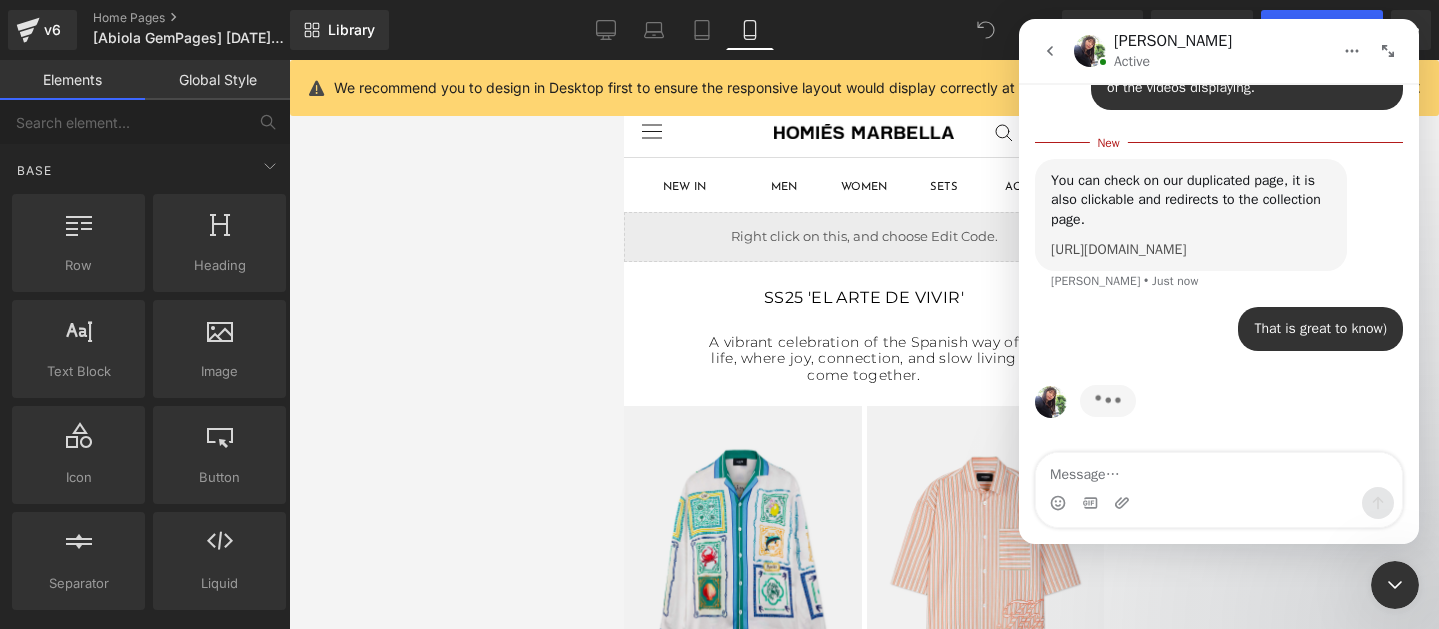 click on "[URL][DOMAIN_NAME]" at bounding box center [1118, 249] 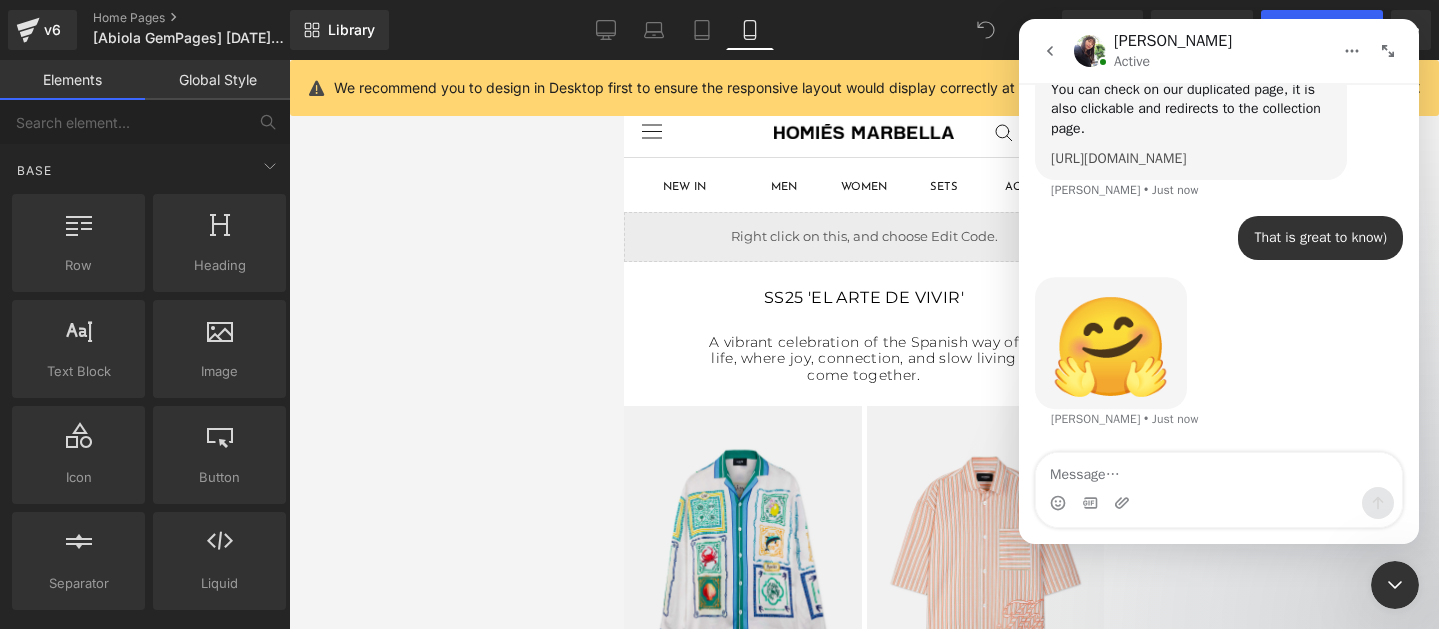 scroll, scrollTop: 4736, scrollLeft: 0, axis: vertical 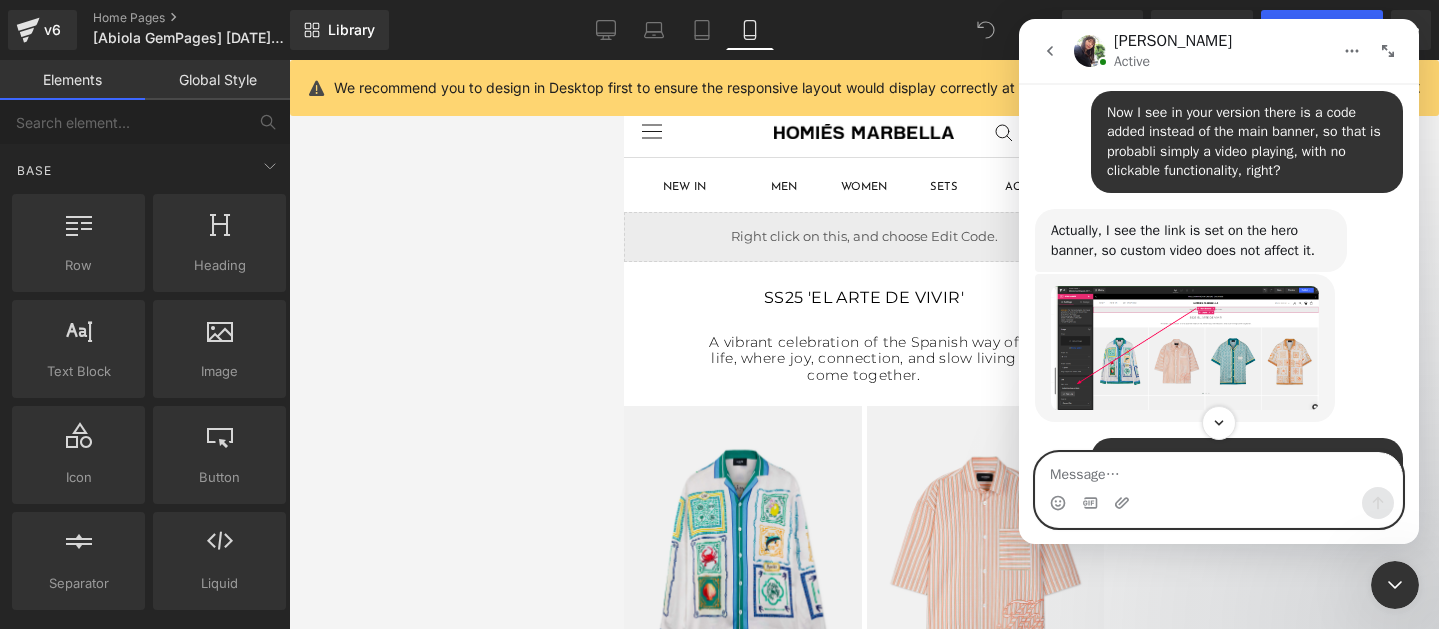 click at bounding box center (1219, 470) 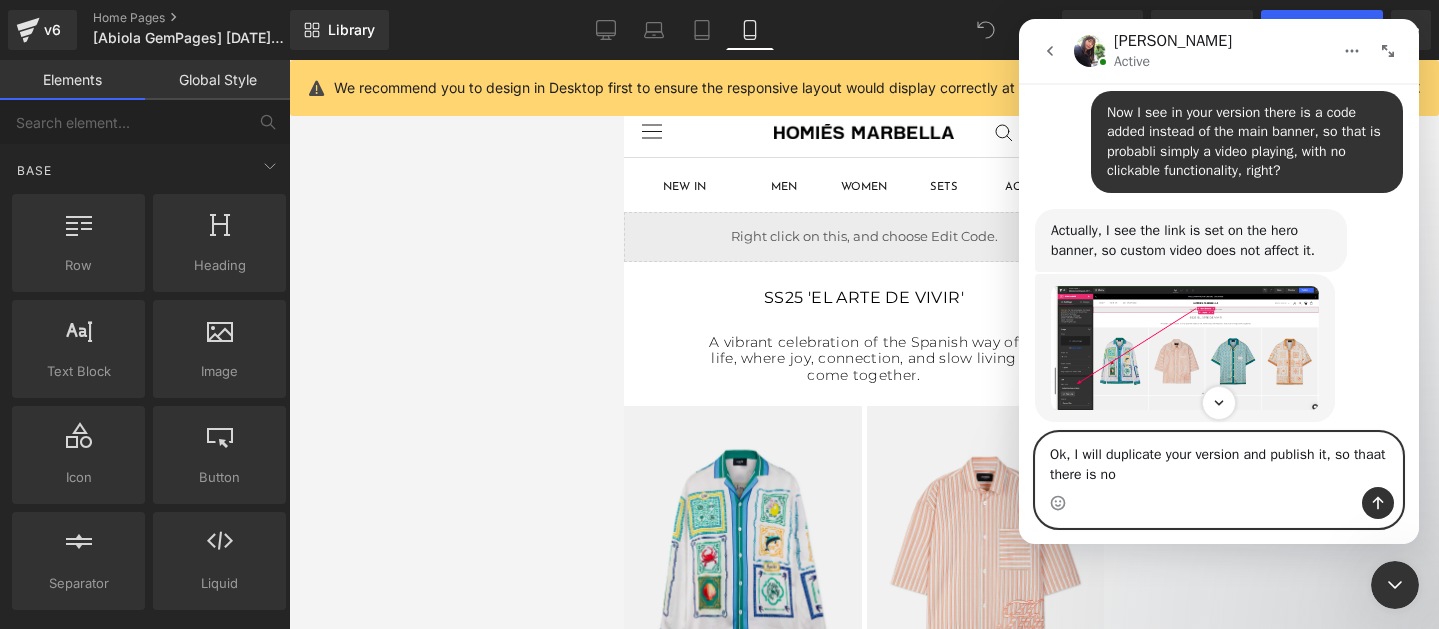 click on "Ok, I will duplicate your version and publish it, so thaat there is no" at bounding box center (1219, 460) 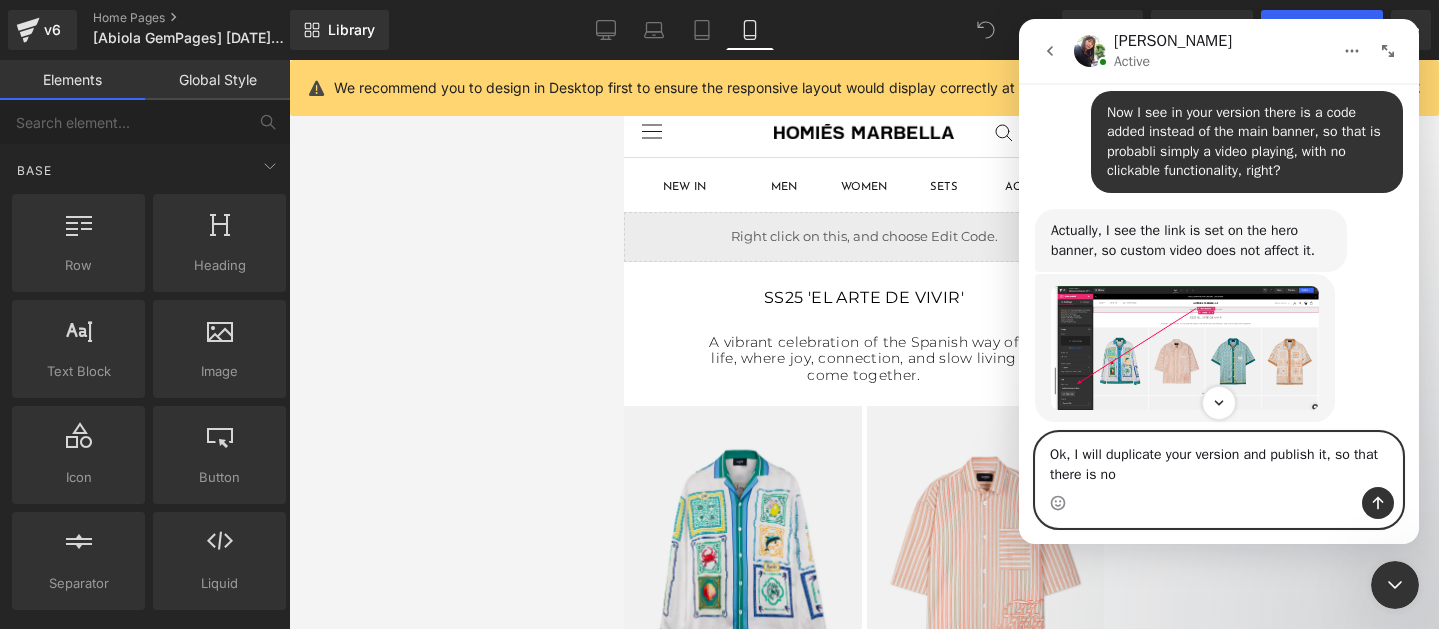 click on "Ok, I will duplicate your version and publish it, so that there is no" at bounding box center [1219, 460] 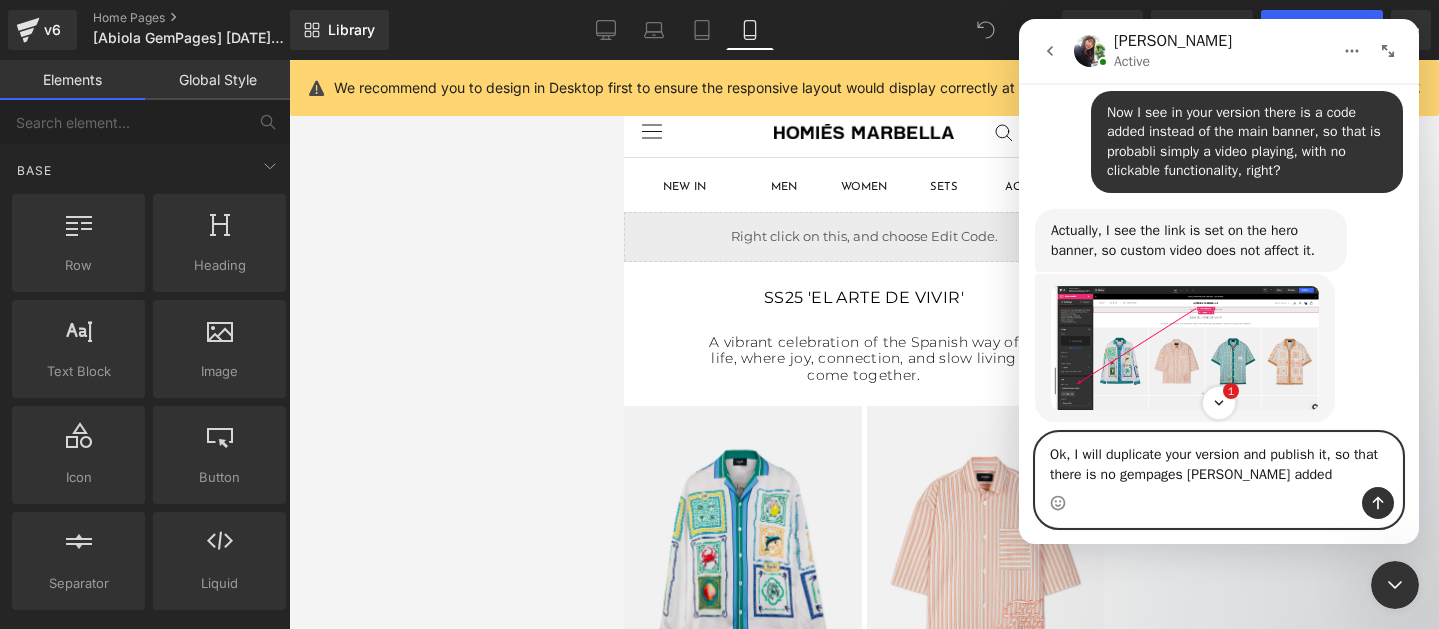 click on "Ok, I will duplicate your version and publish it, so that there is no gempages [PERSON_NAME] added" at bounding box center (1219, 460) 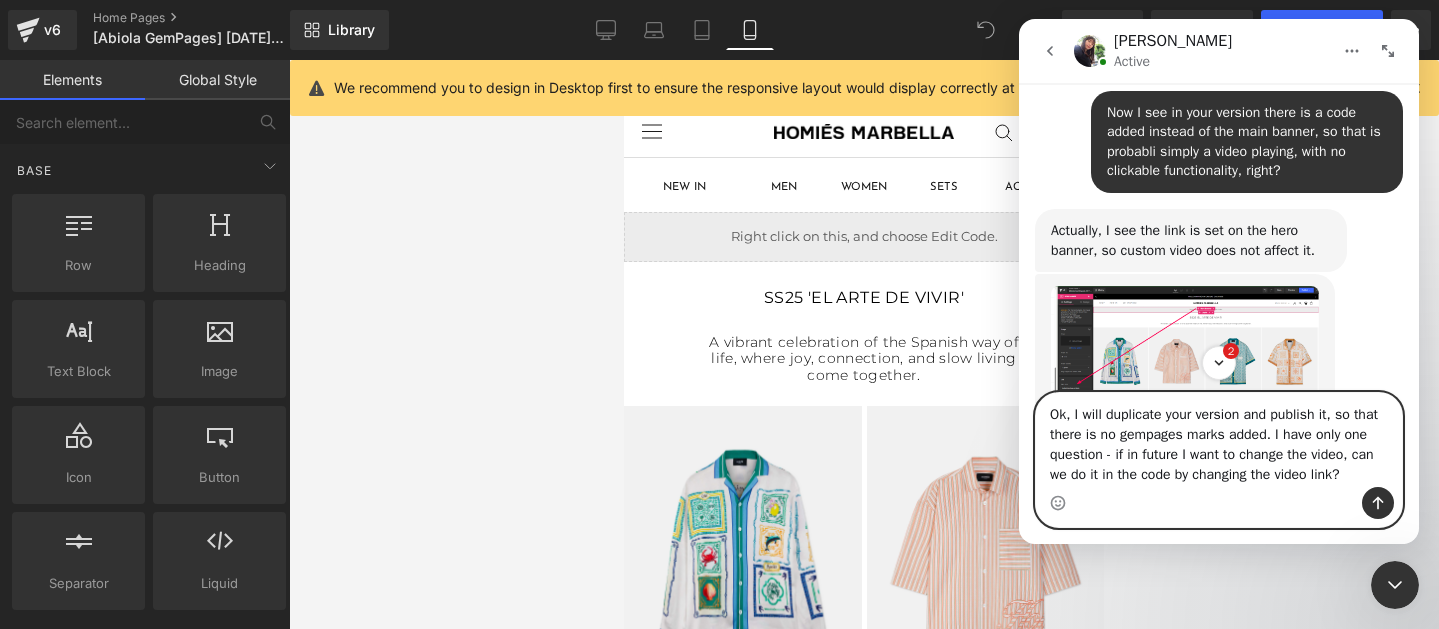 click on "Ok, I will duplicate your version and publish it, so that there is no gempages marks added. I have only one question - if in future I want to change the video, can we do it in the code by changing the video link?" at bounding box center (1219, 440) 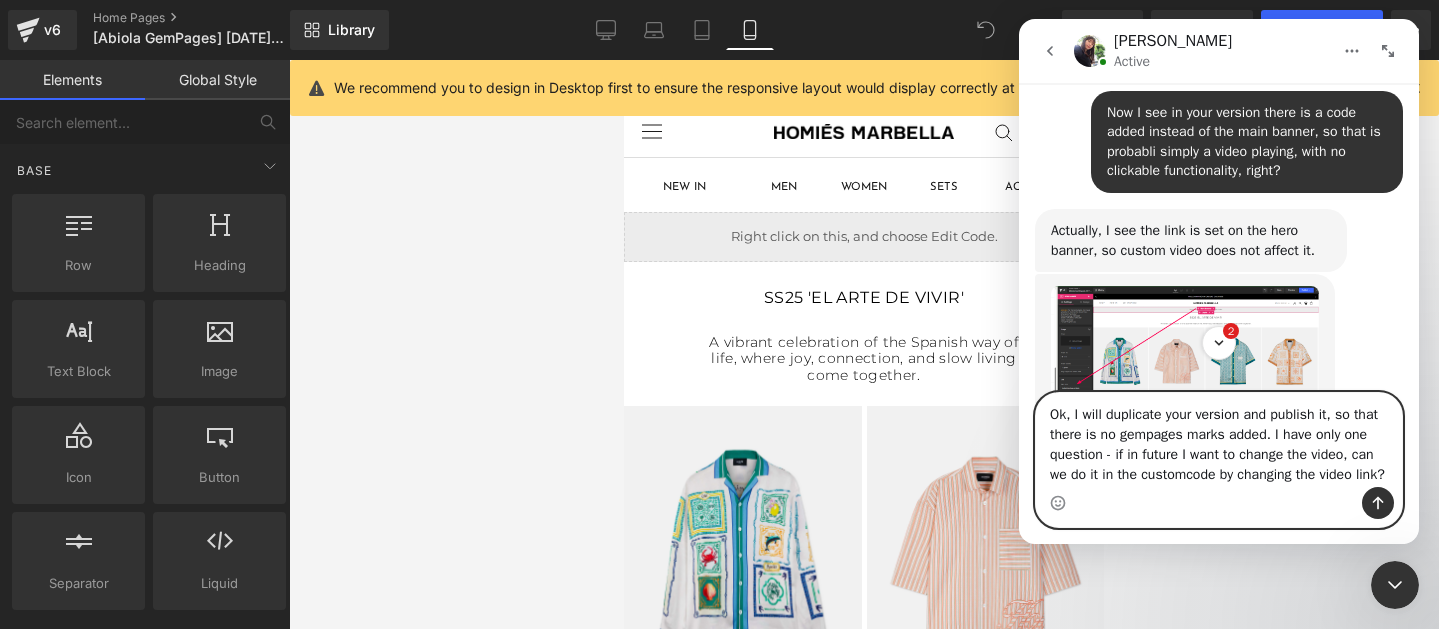 type on "Ok, I will duplicate your version and publish it, so that there is no gempages marks added. I have only one question - if in future I want to change the video, can we do it in the custom code by changing the video link?" 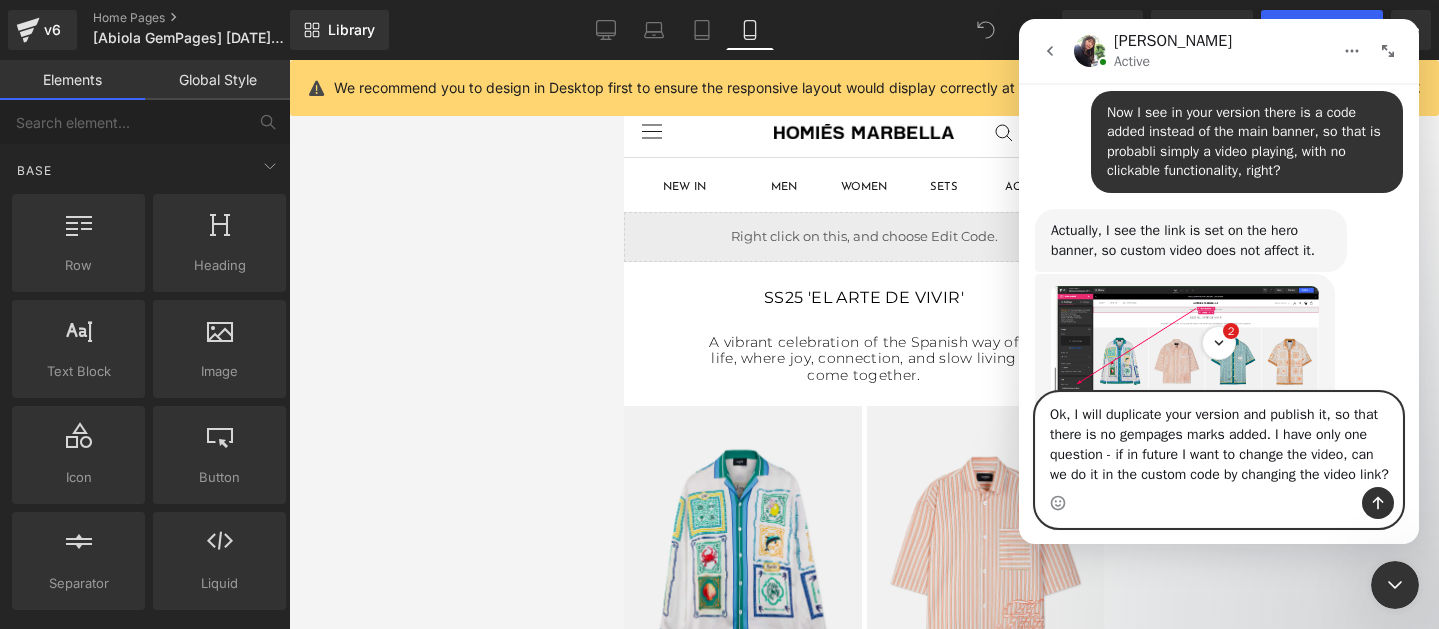 type 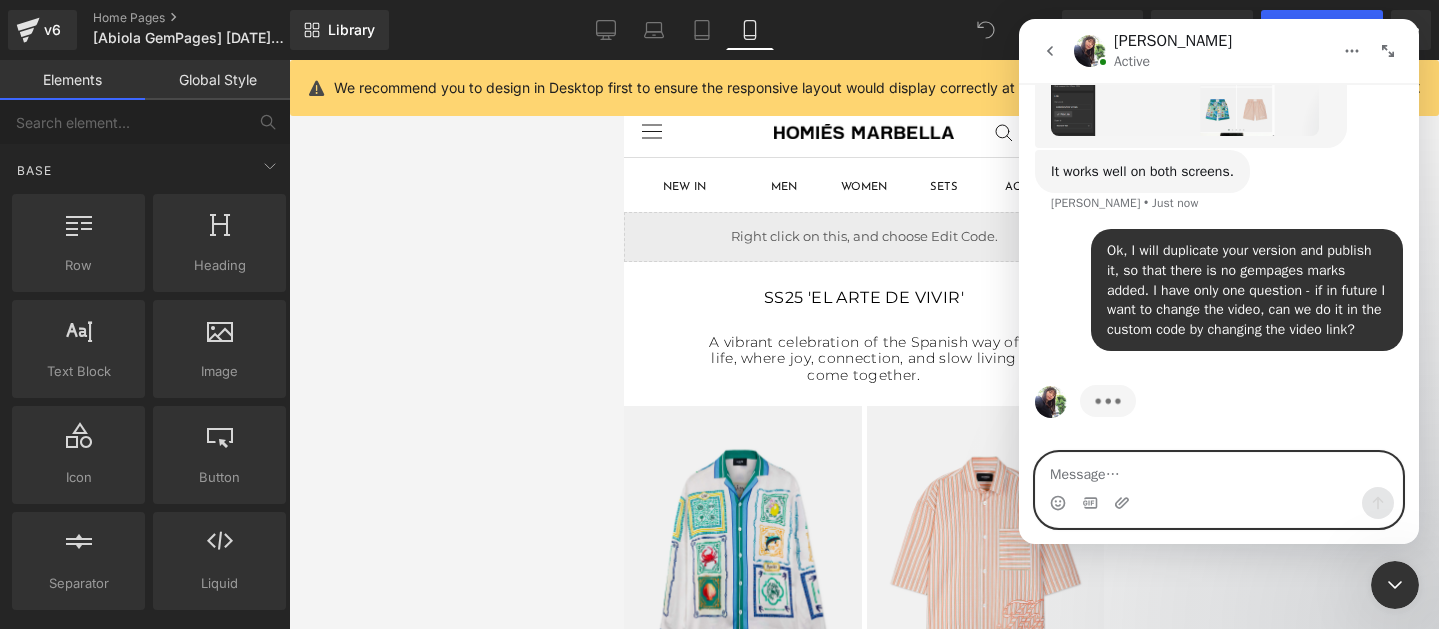 scroll, scrollTop: 5281, scrollLeft: 0, axis: vertical 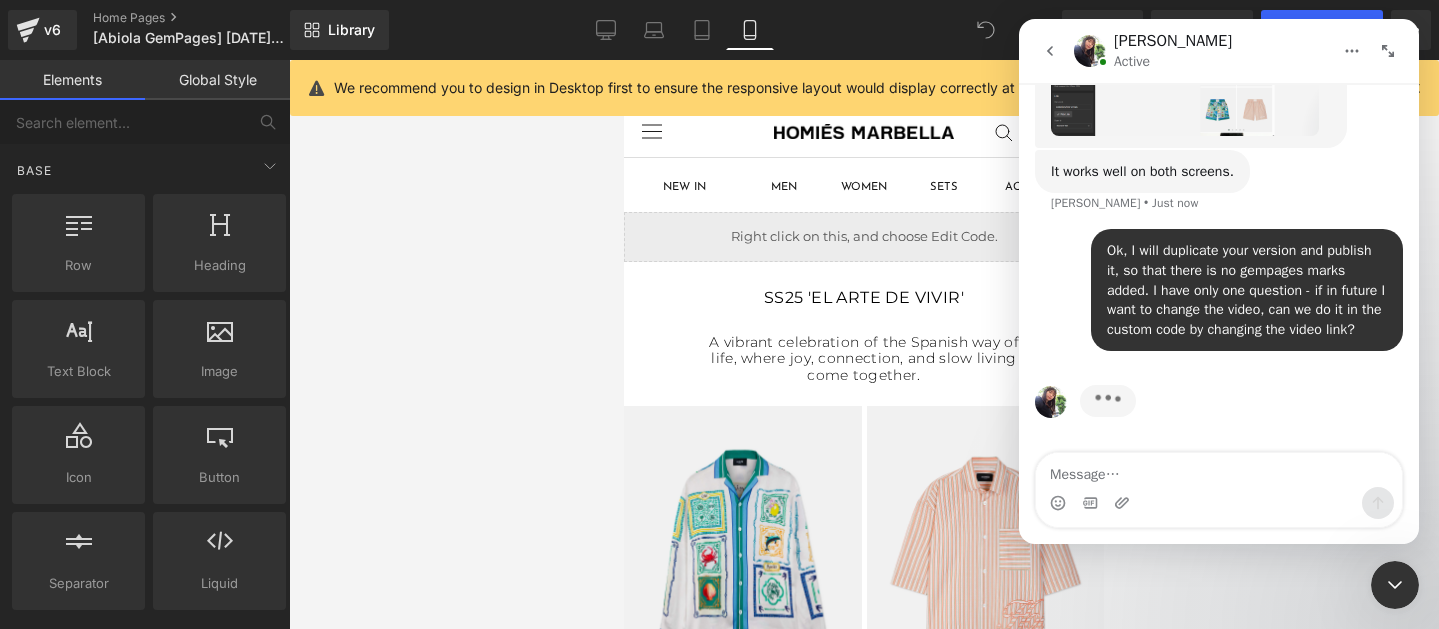 click at bounding box center [719, 284] 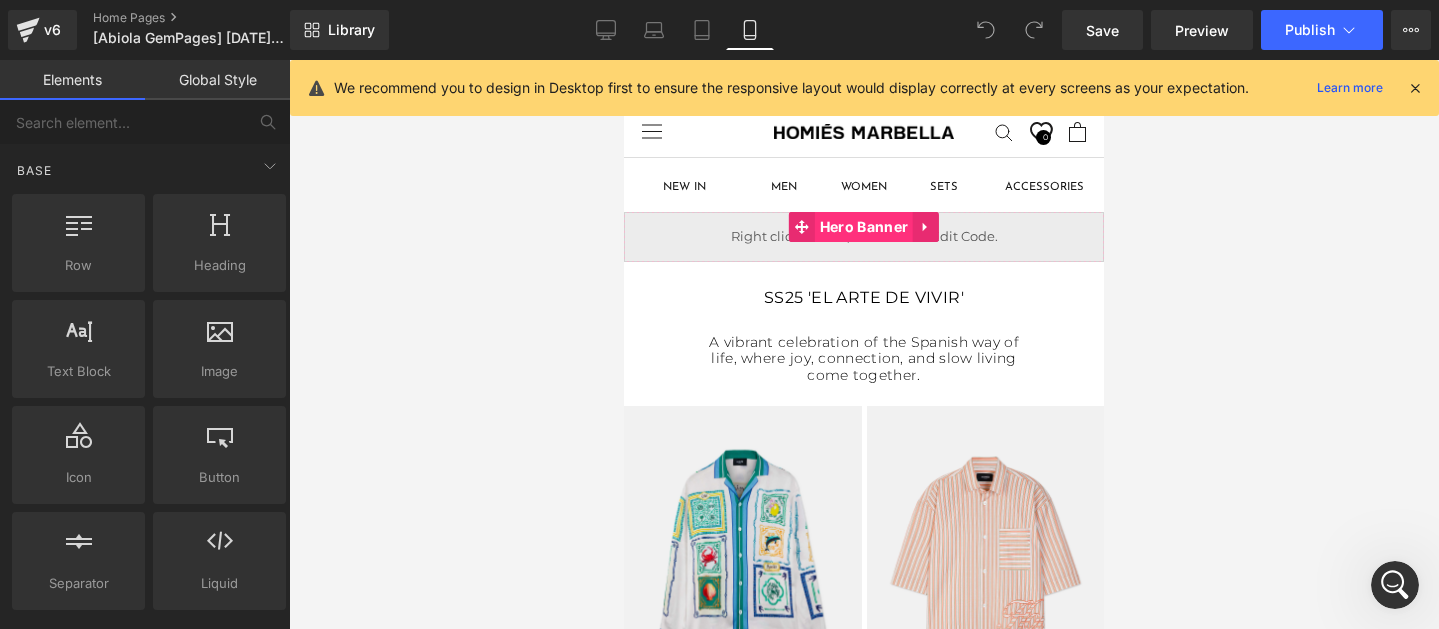 scroll, scrollTop: 0, scrollLeft: 0, axis: both 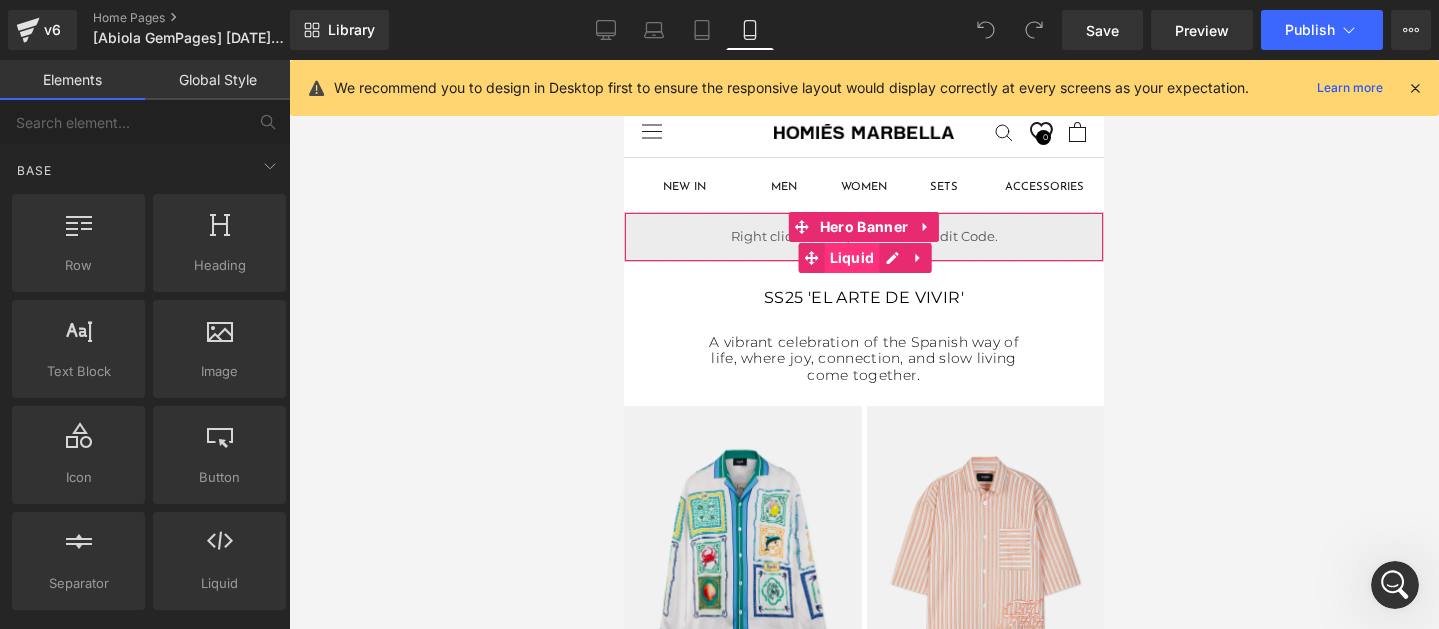 click on "Liquid" at bounding box center [852, 258] 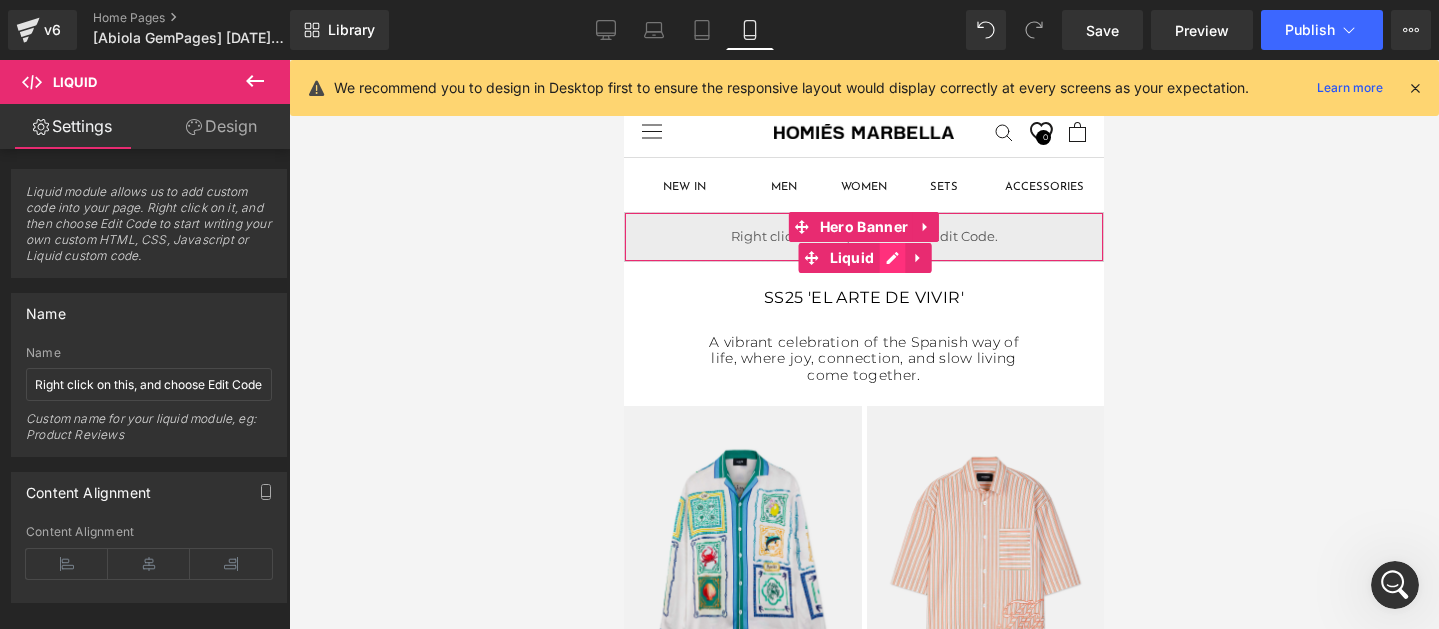 click on "Liquid" at bounding box center [864, 237] 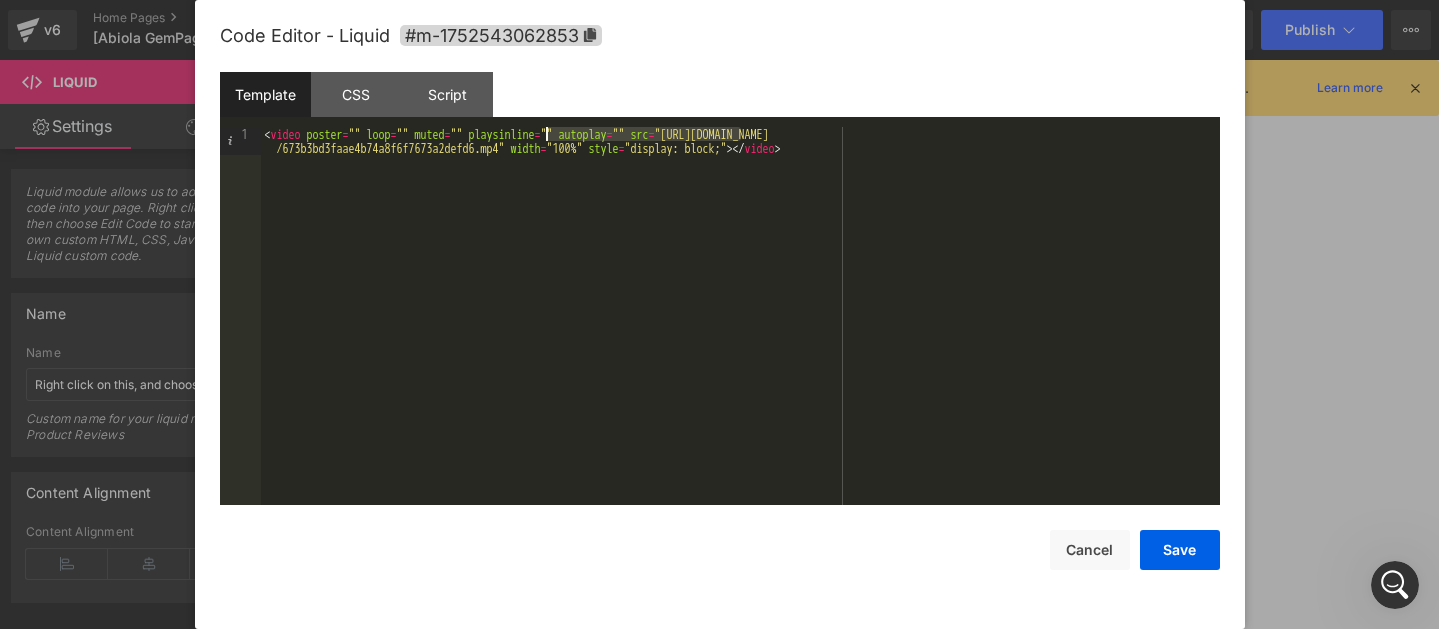drag, startPoint x: 743, startPoint y: 135, endPoint x: 546, endPoint y: 140, distance: 197.06345 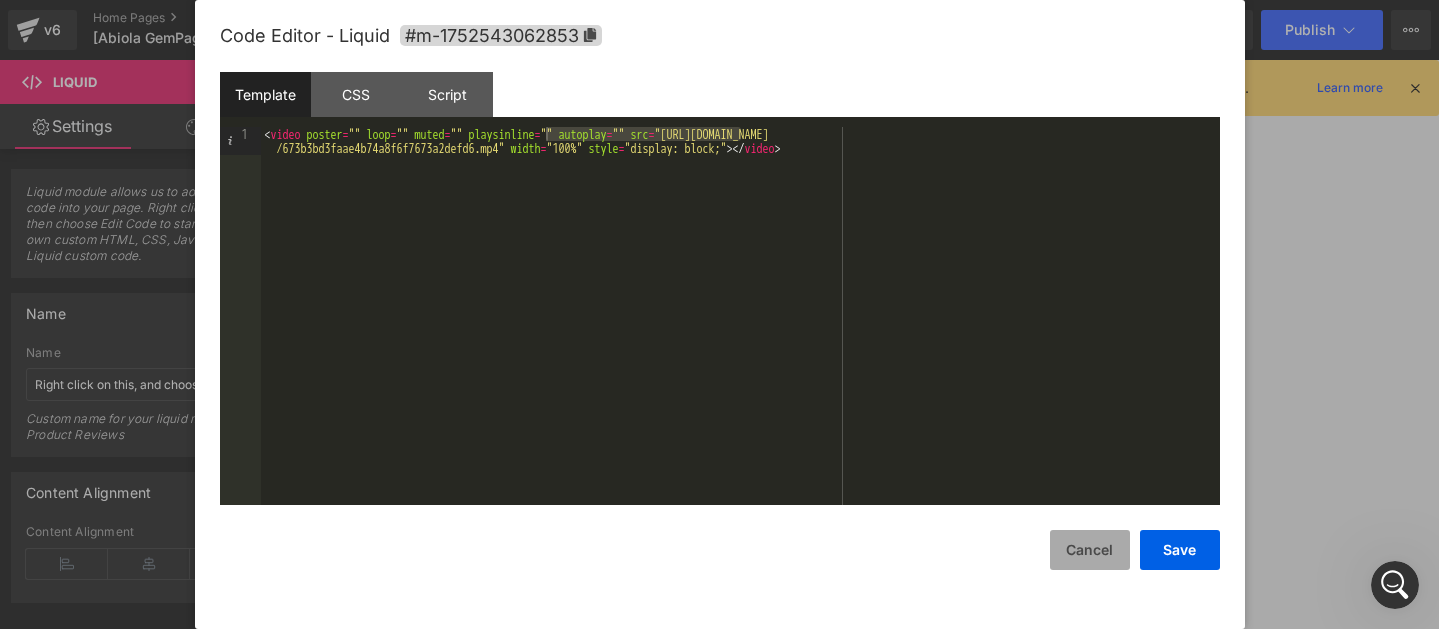 click on "Cancel" at bounding box center [1090, 550] 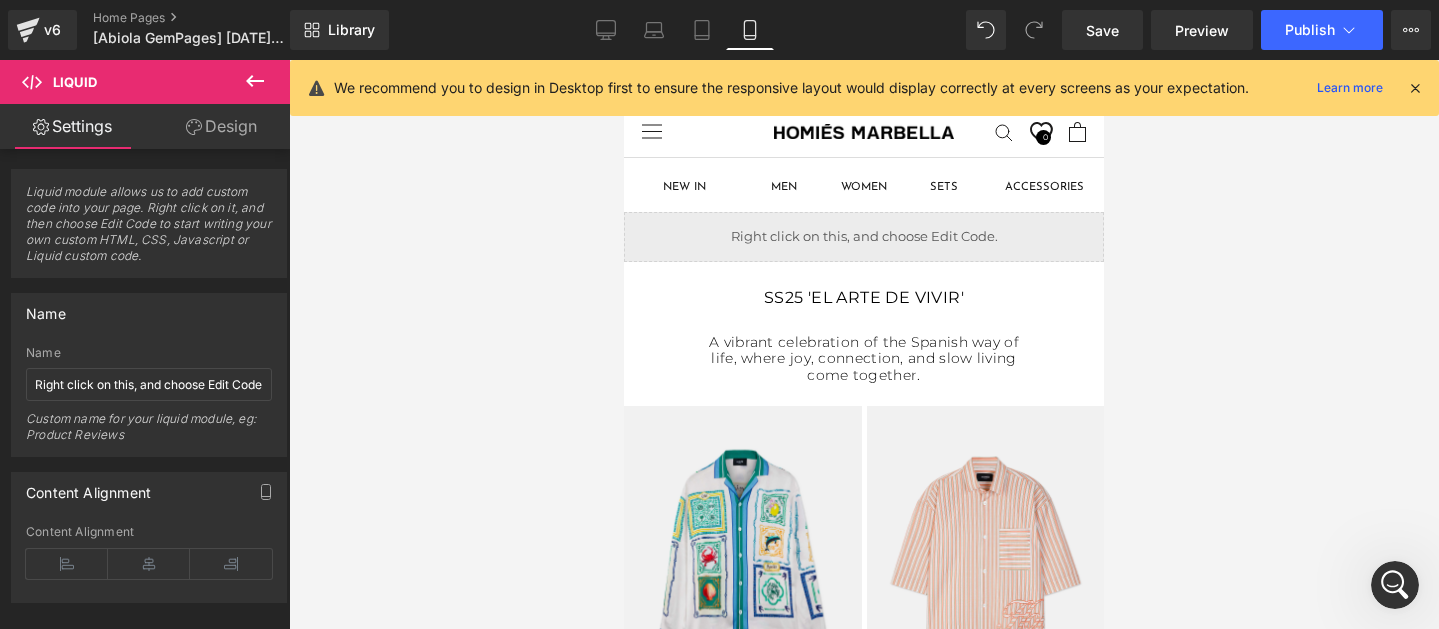 click at bounding box center (1395, 585) 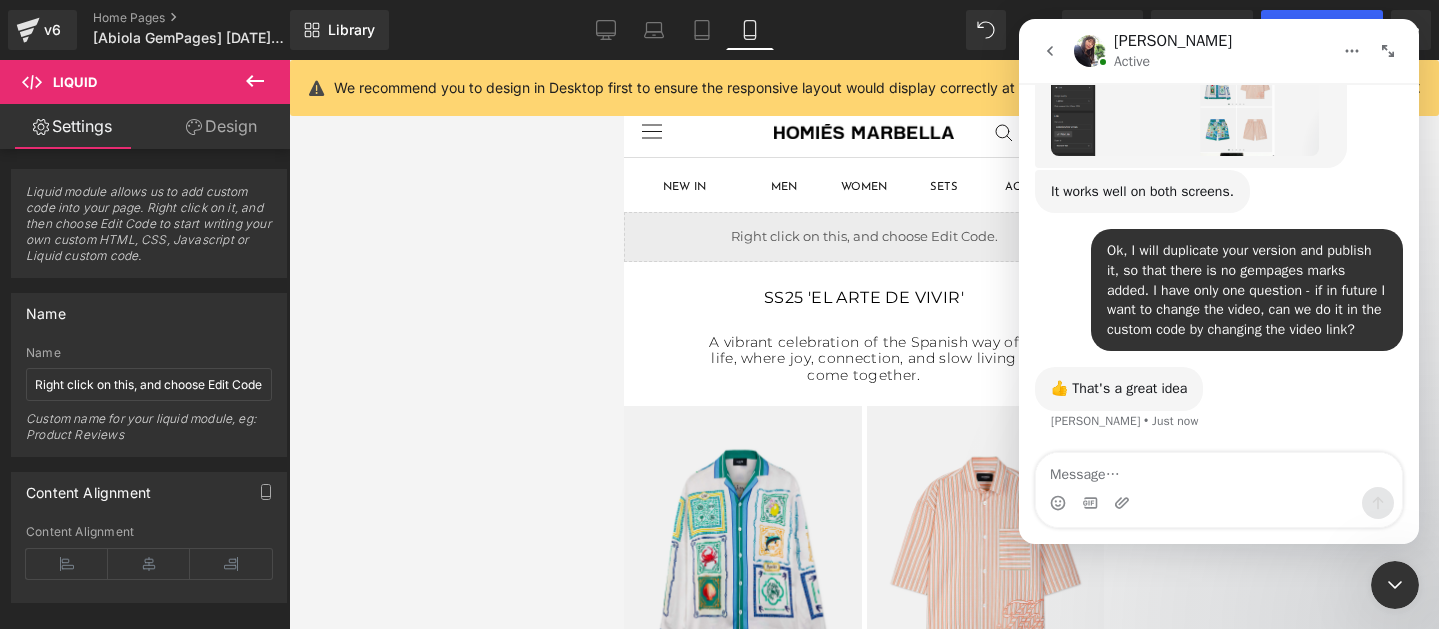 scroll, scrollTop: 5211, scrollLeft: 0, axis: vertical 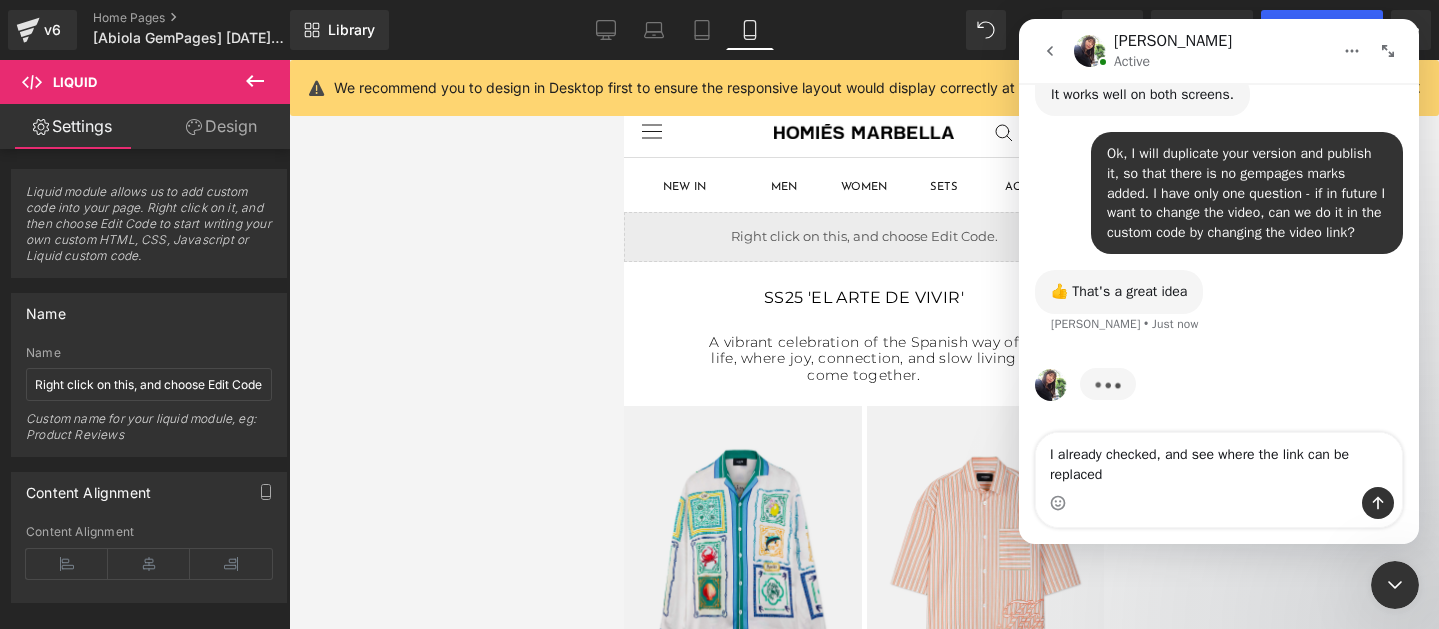 type on "I already checked, and see where the link can be replaced)" 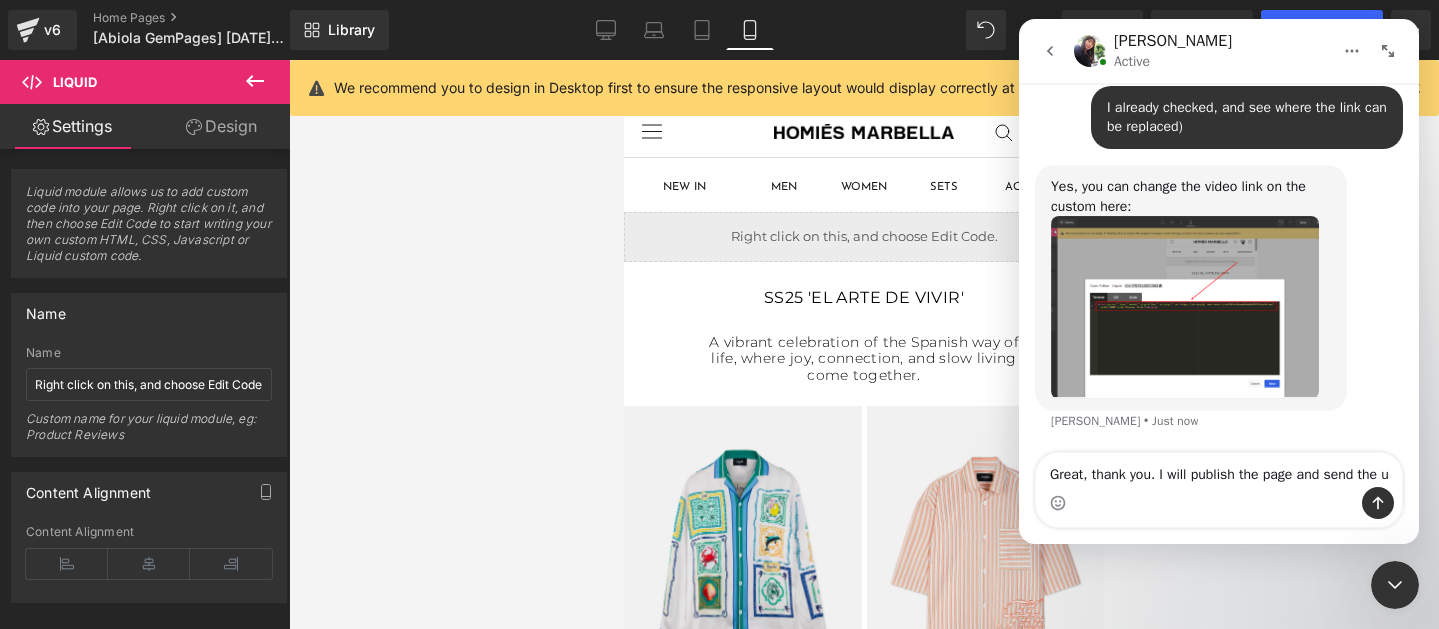 scroll, scrollTop: 5571, scrollLeft: 0, axis: vertical 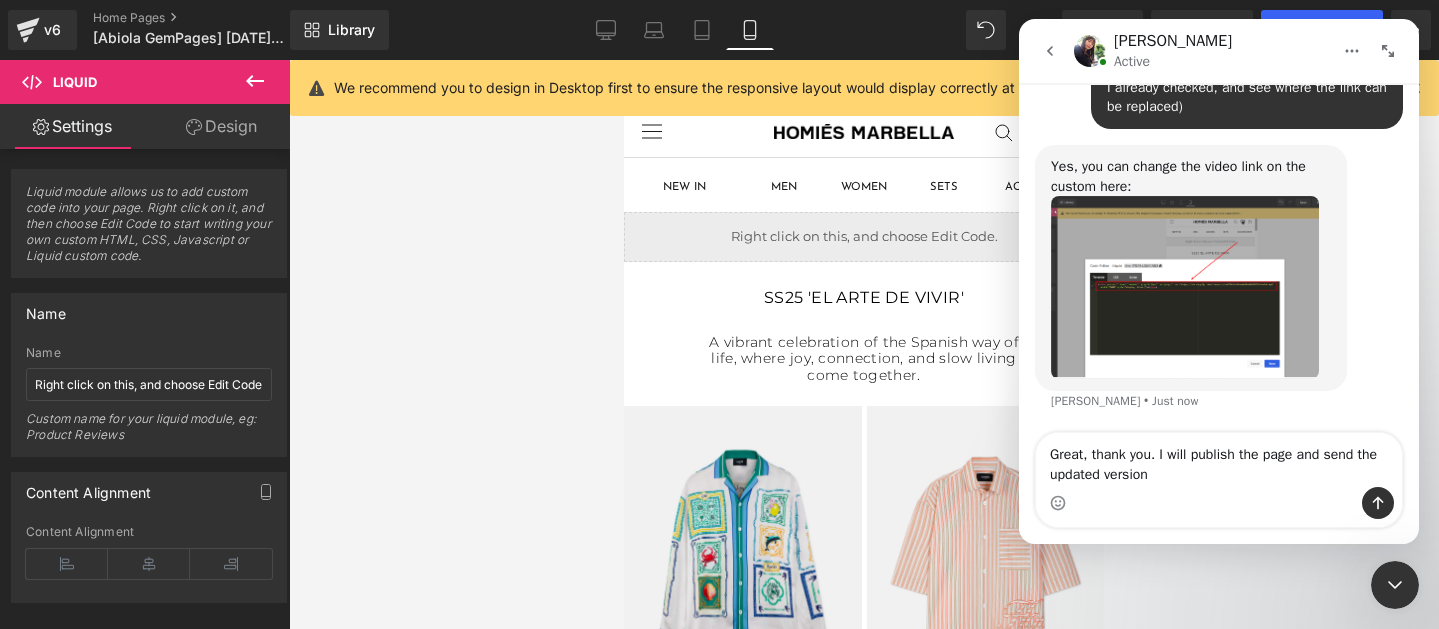 click on "Great, thank you. I will publish the page and send the updated version" at bounding box center (1219, 460) 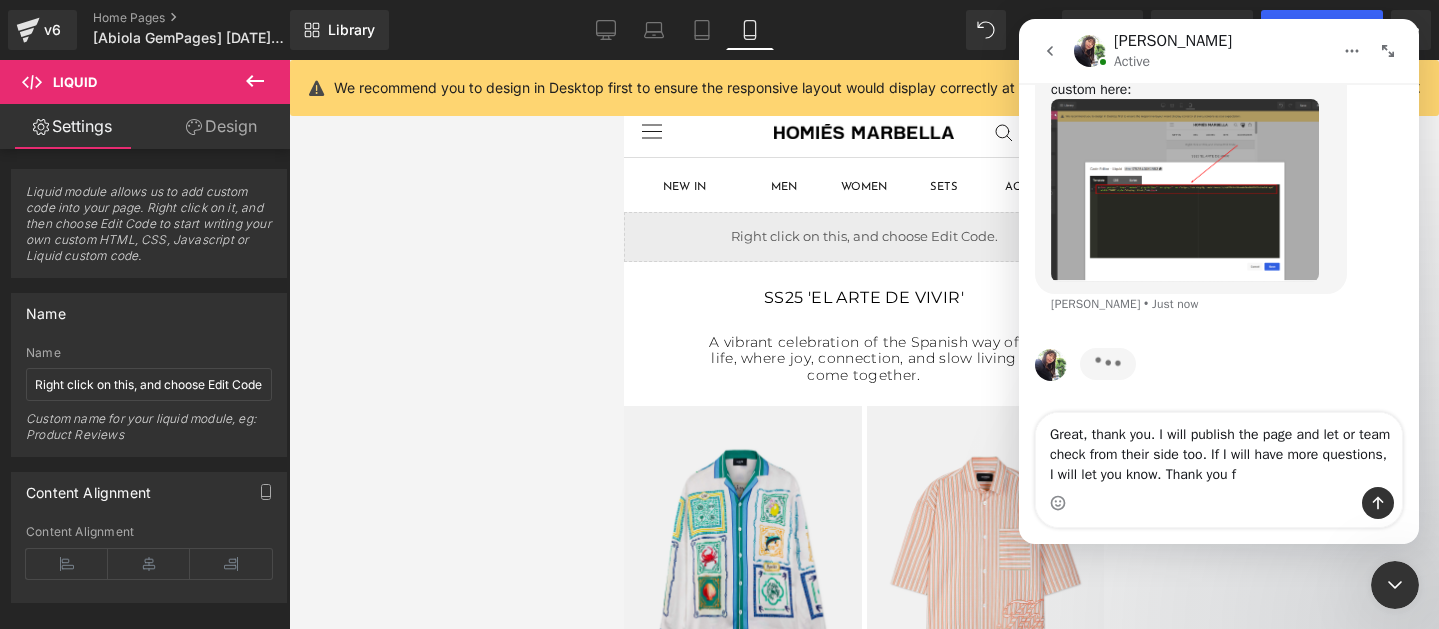 scroll, scrollTop: 5591, scrollLeft: 0, axis: vertical 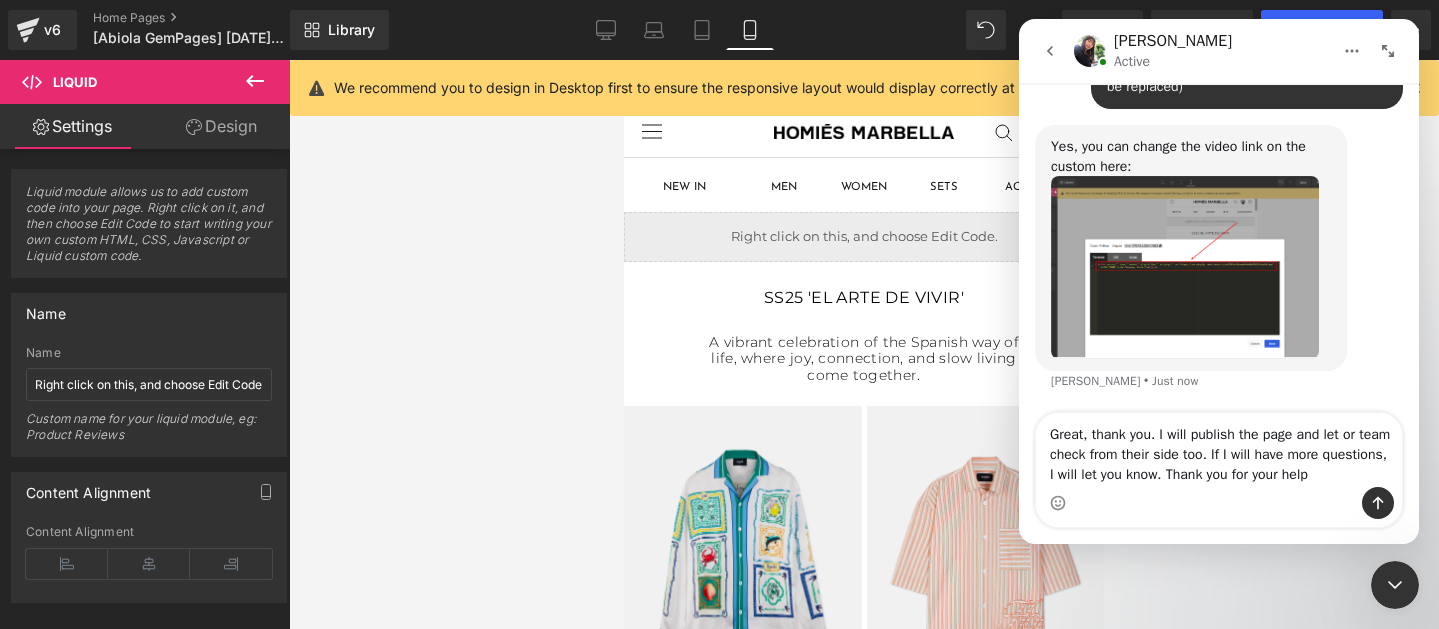 type on "Great, thank you. I will publish the page and let or team check from their side too. If I will have more questions, I will let you know. Thank you for your help." 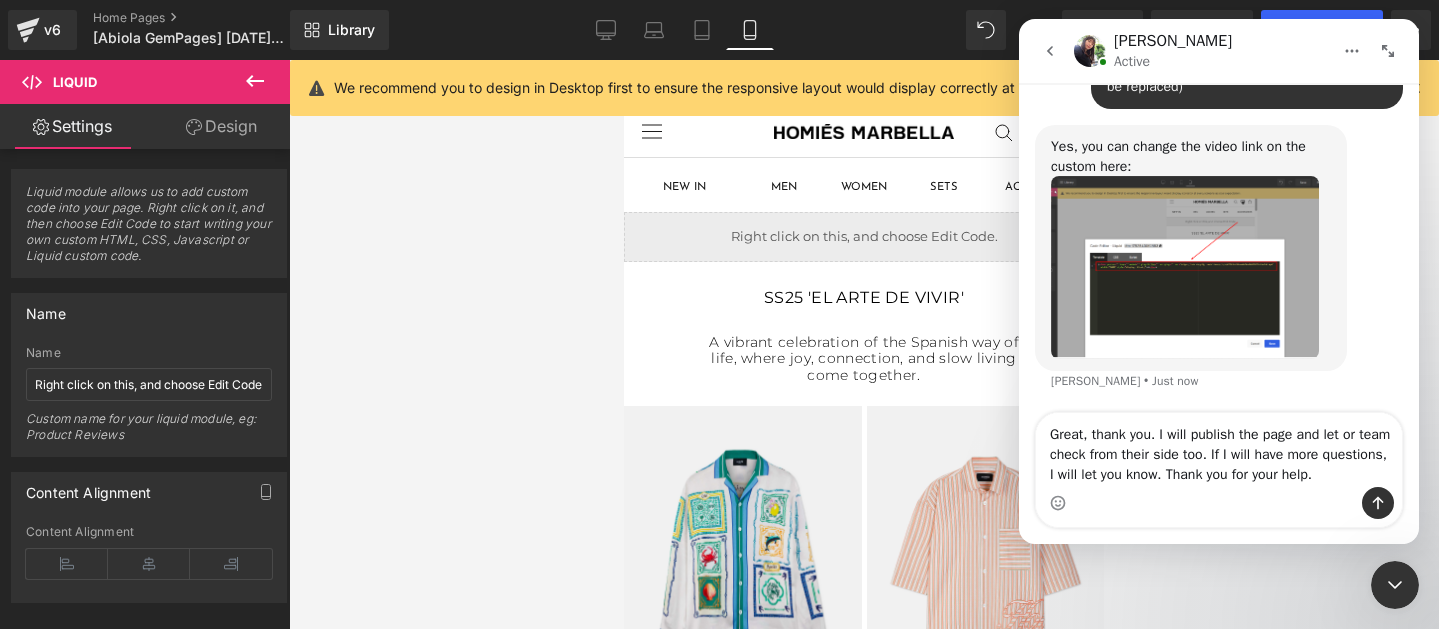 type 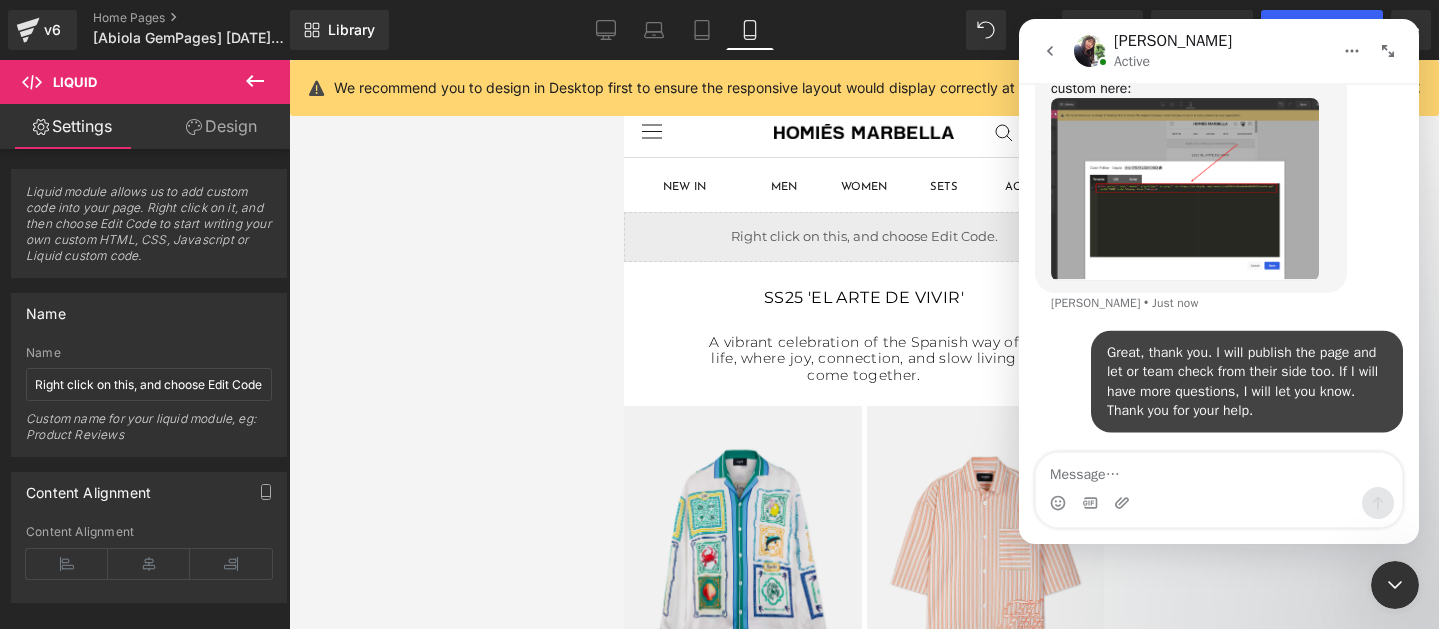 scroll, scrollTop: 5670, scrollLeft: 0, axis: vertical 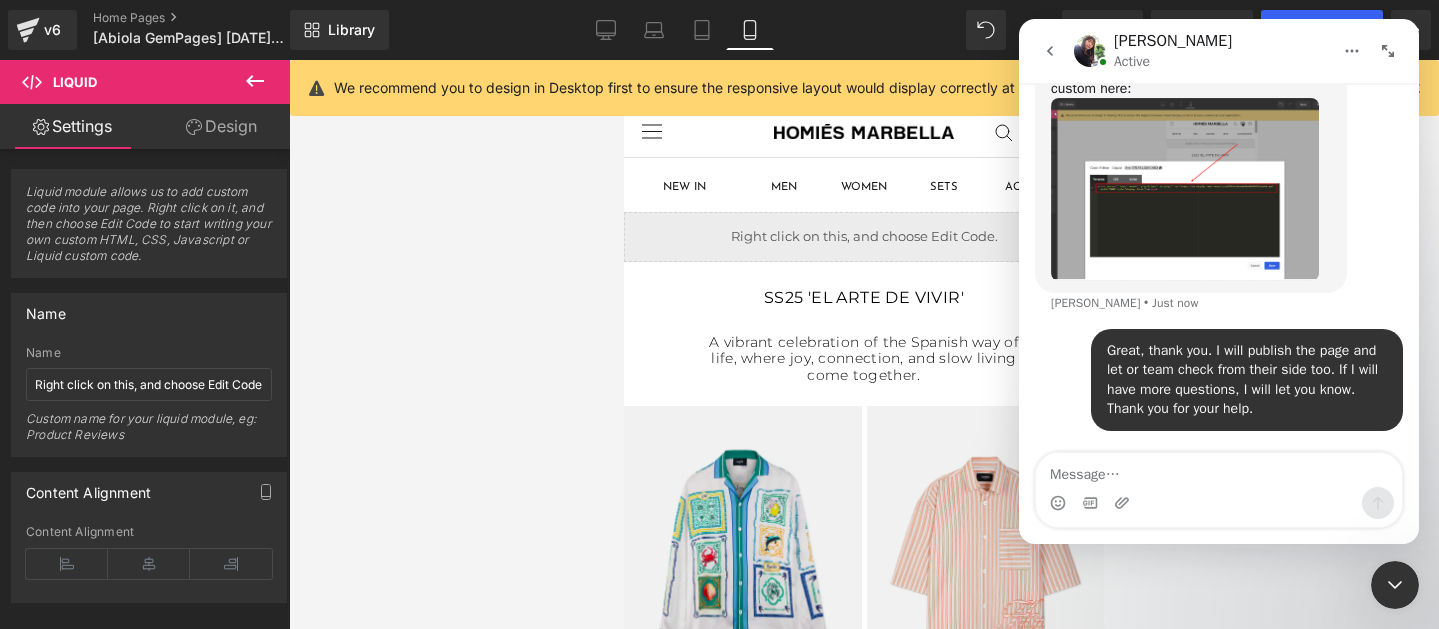 click at bounding box center (719, 284) 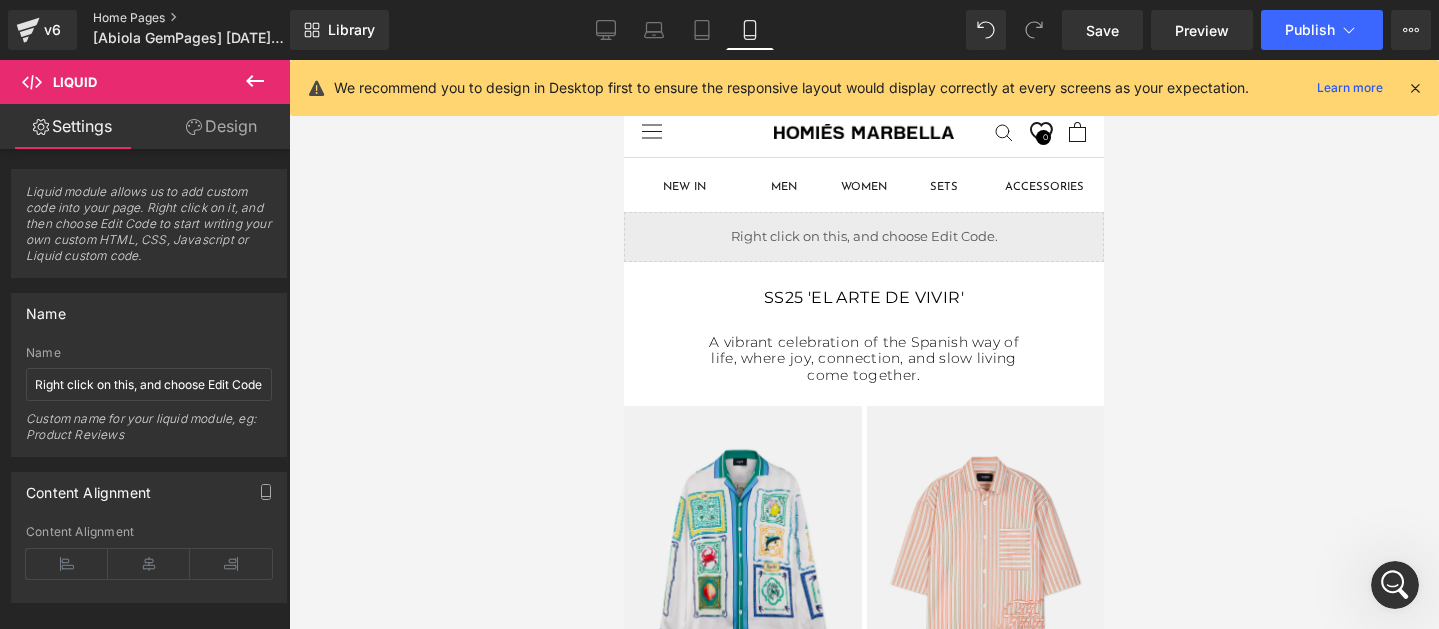 click on "Home Pages" at bounding box center [208, 18] 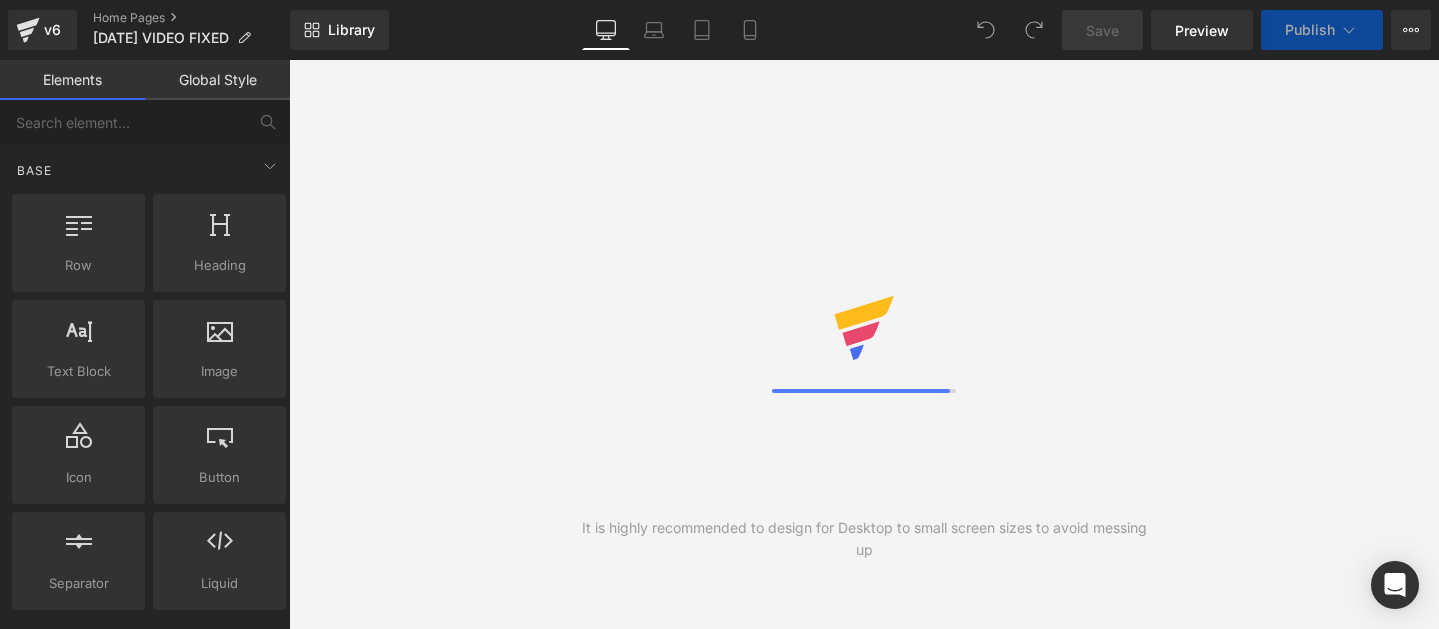 scroll, scrollTop: 0, scrollLeft: 0, axis: both 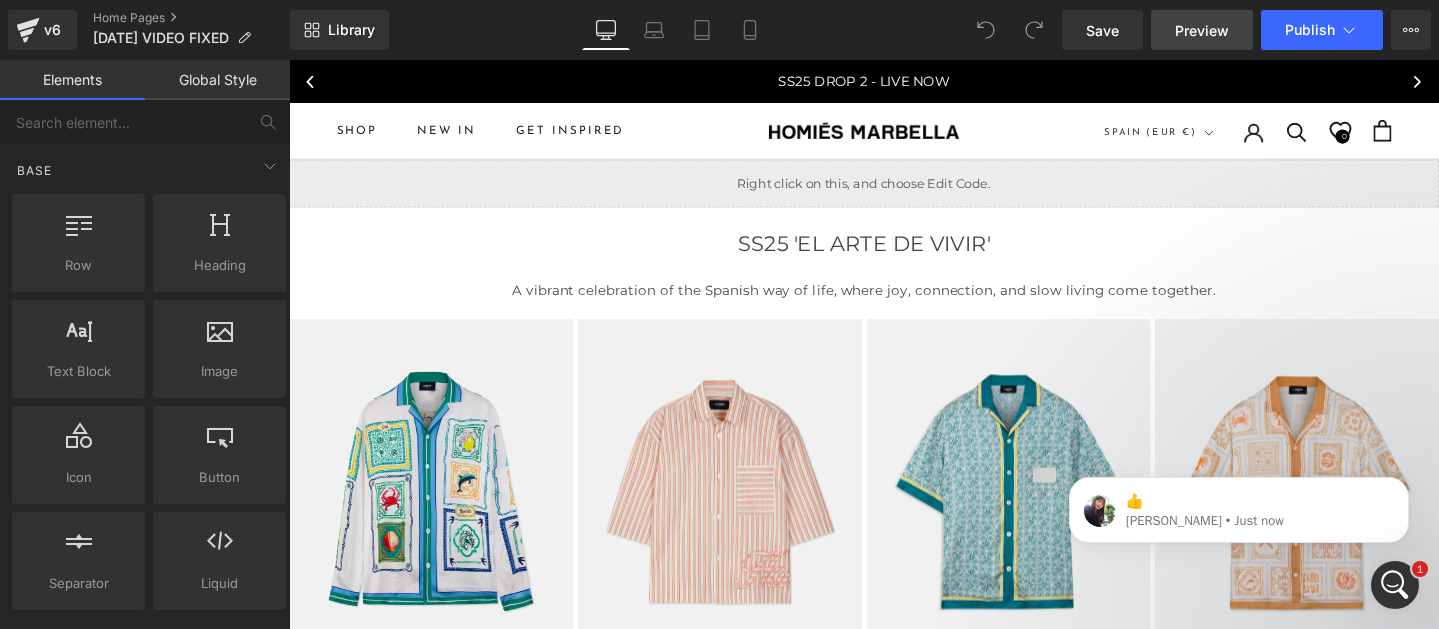 click on "Preview" at bounding box center (1202, 30) 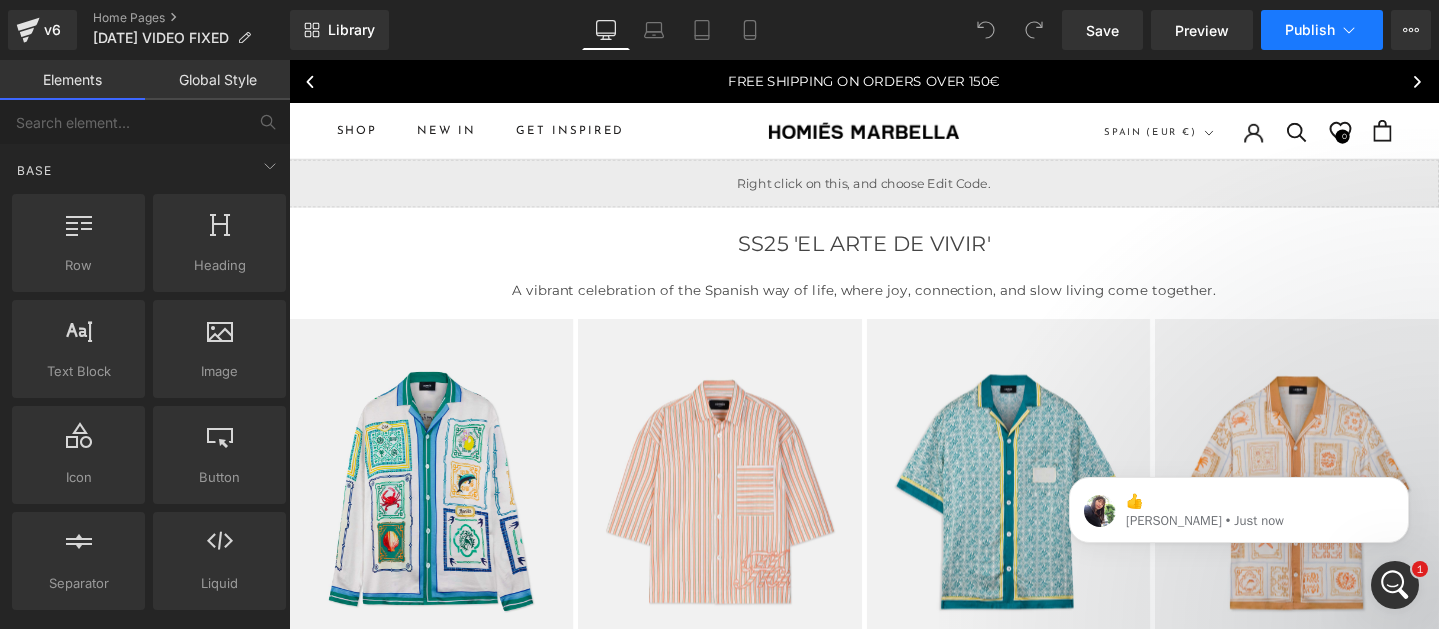 click on "Publish" at bounding box center [1322, 30] 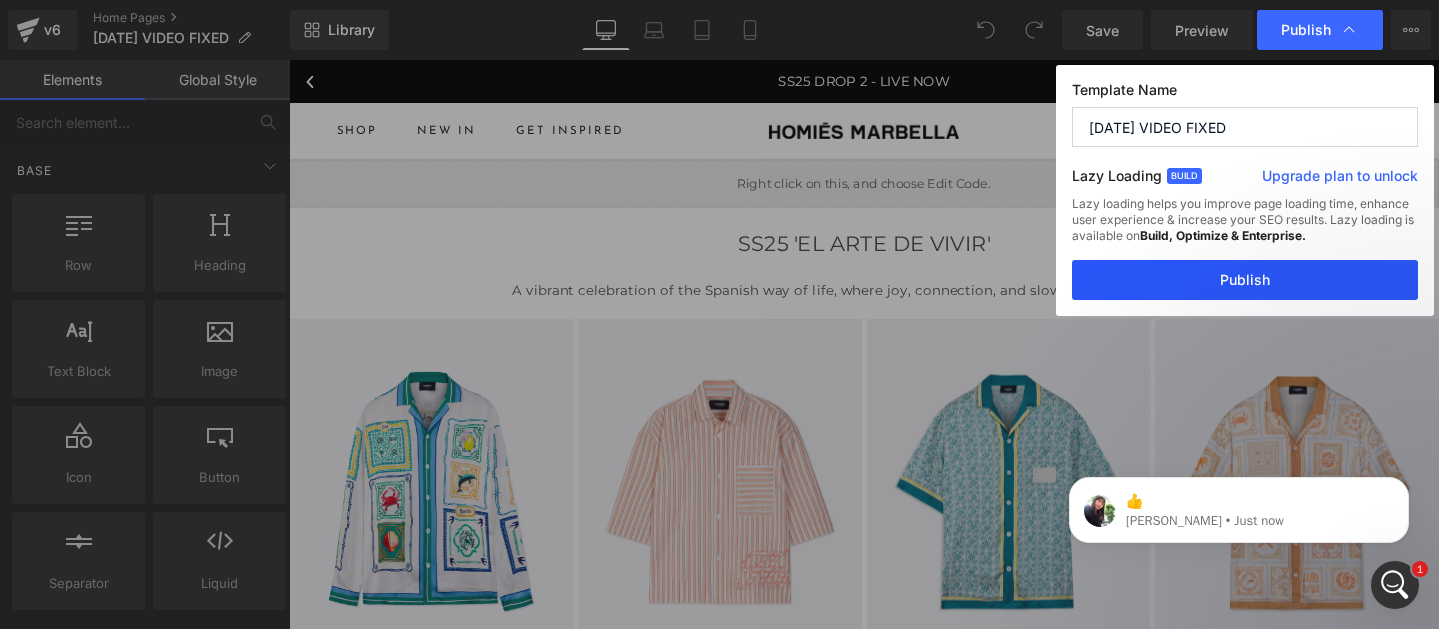 drag, startPoint x: 1197, startPoint y: 282, endPoint x: 432, endPoint y: 116, distance: 782.8033 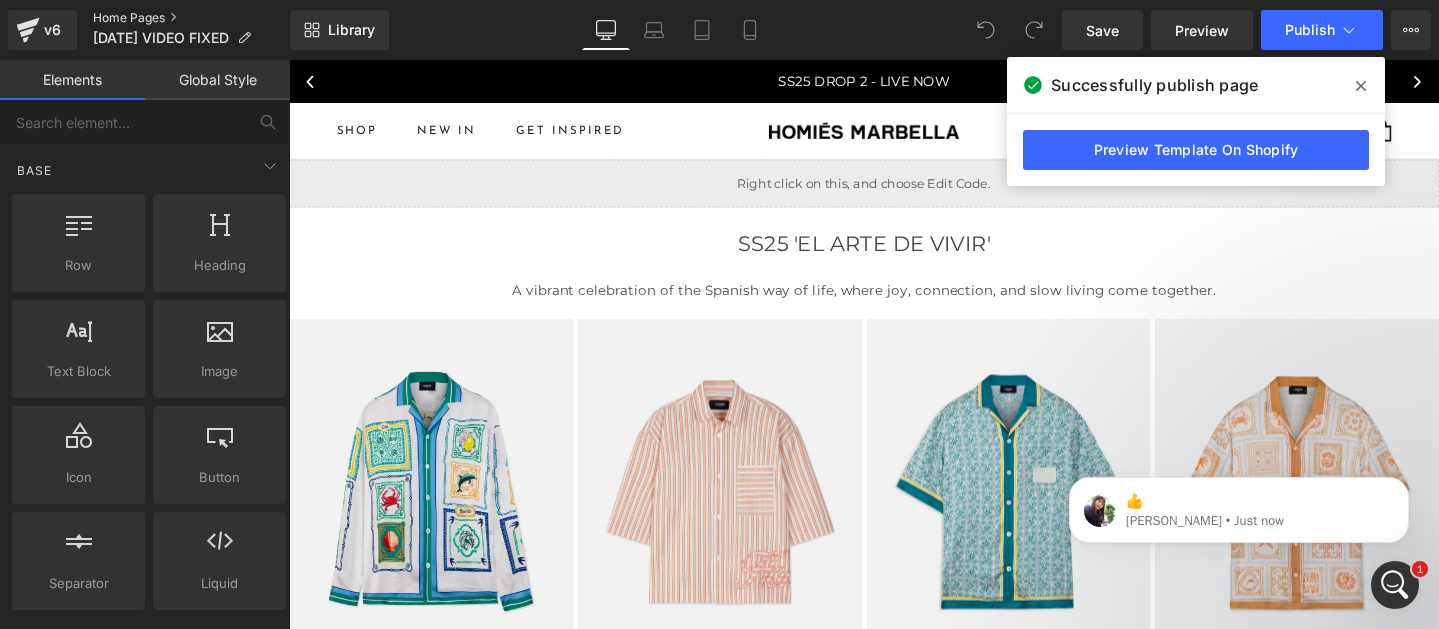 click on "Home Pages" at bounding box center (191, 18) 